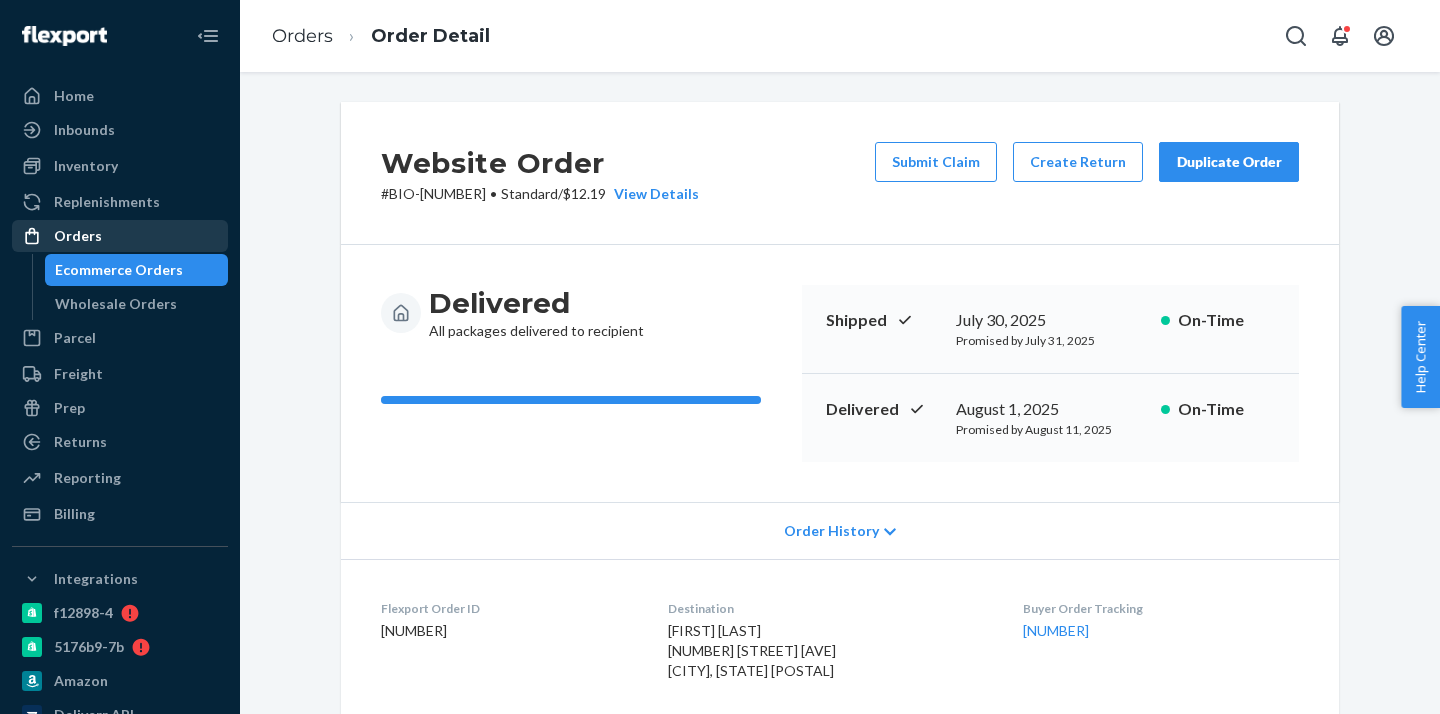 scroll, scrollTop: 0, scrollLeft: 0, axis: both 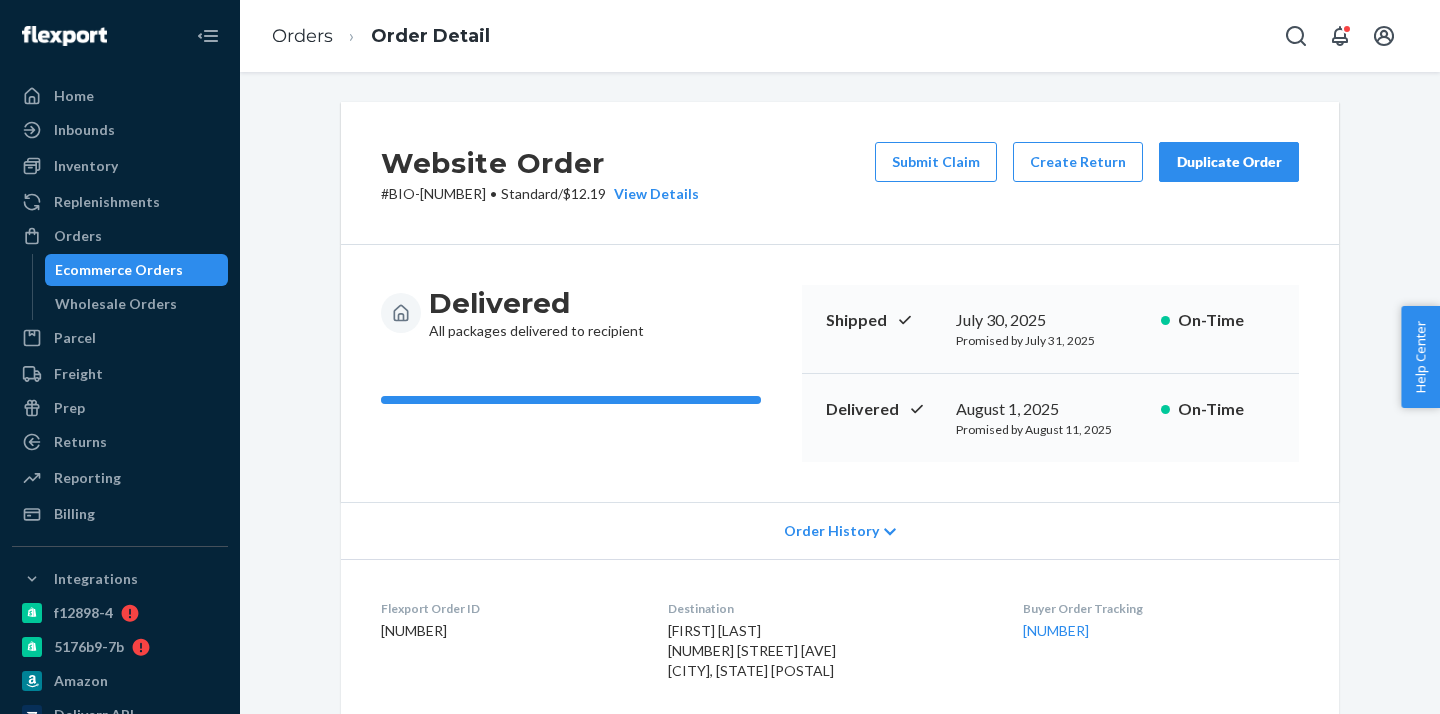 click on "Ecommerce Orders Wholesale Orders" at bounding box center (130, 287) 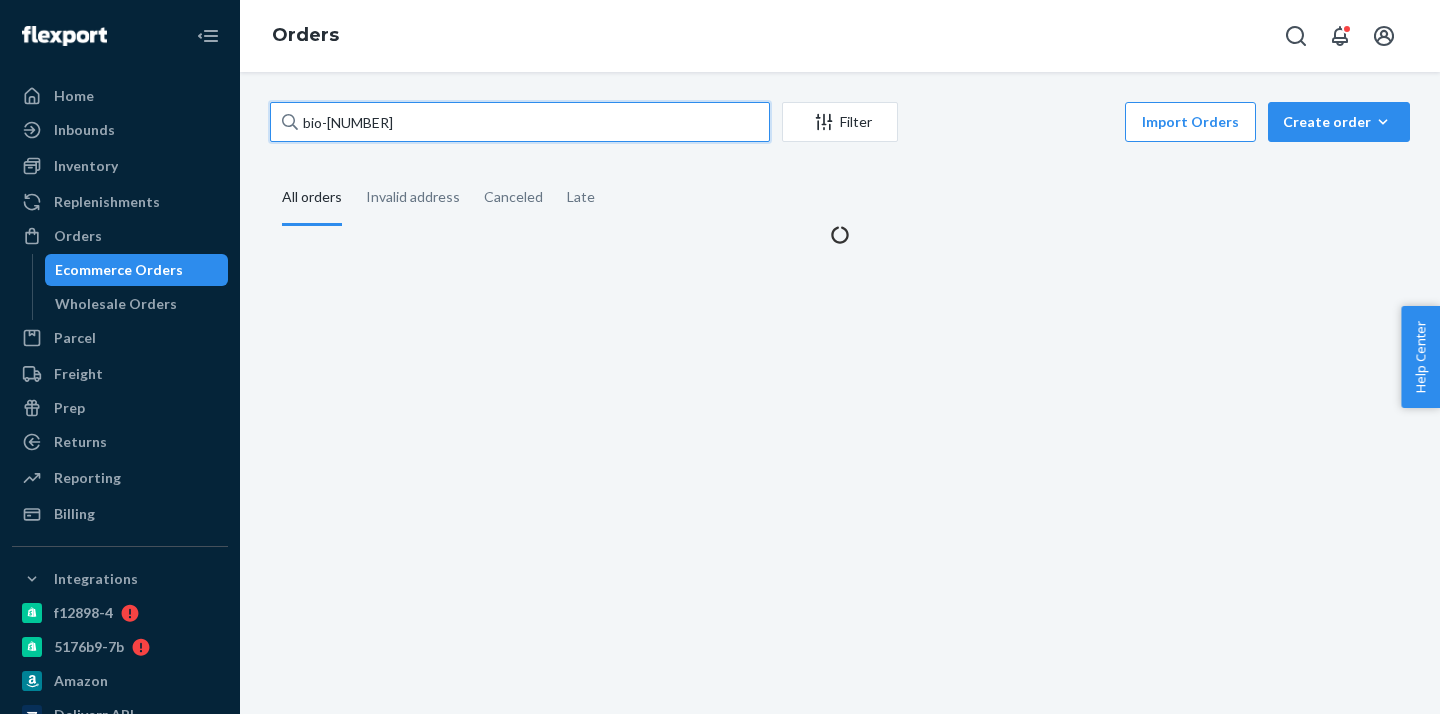 click on "bio-[NUMBER]" at bounding box center (520, 122) 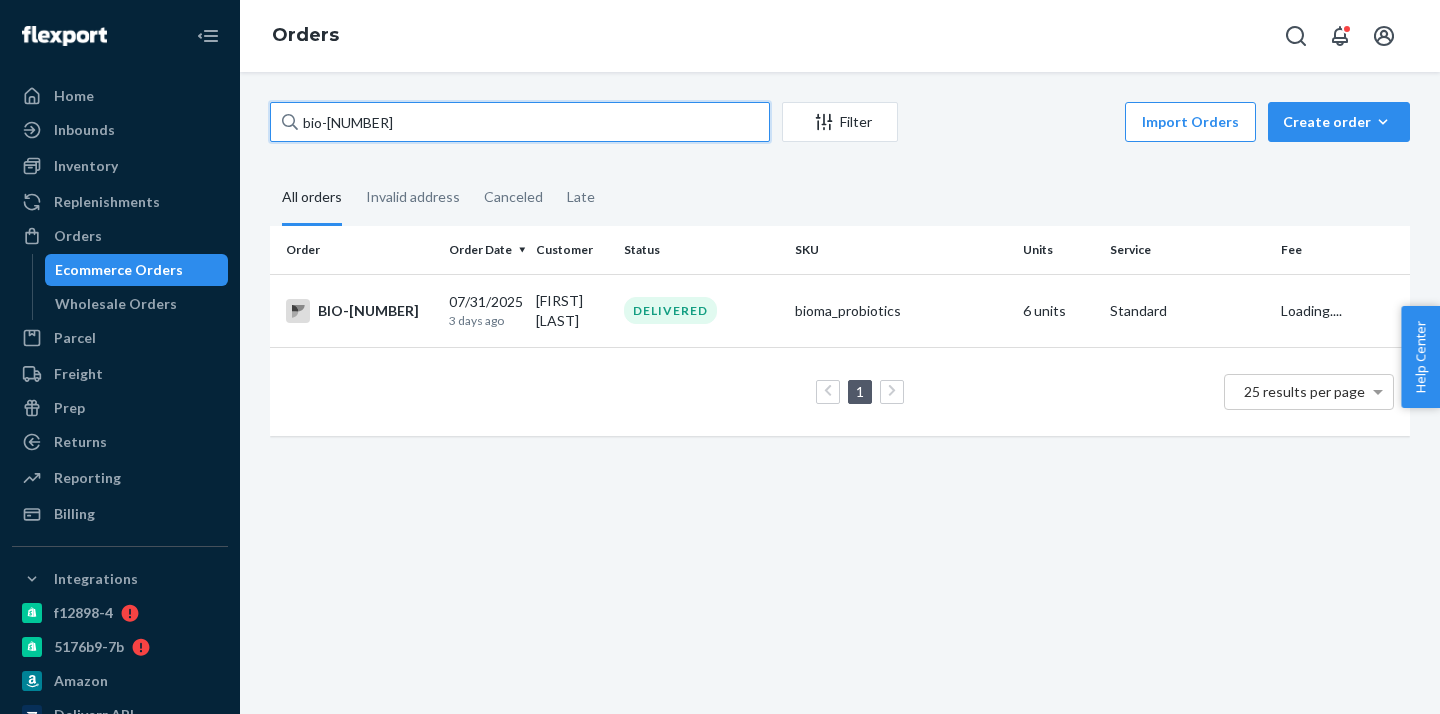 paste on "[NUMBER]" 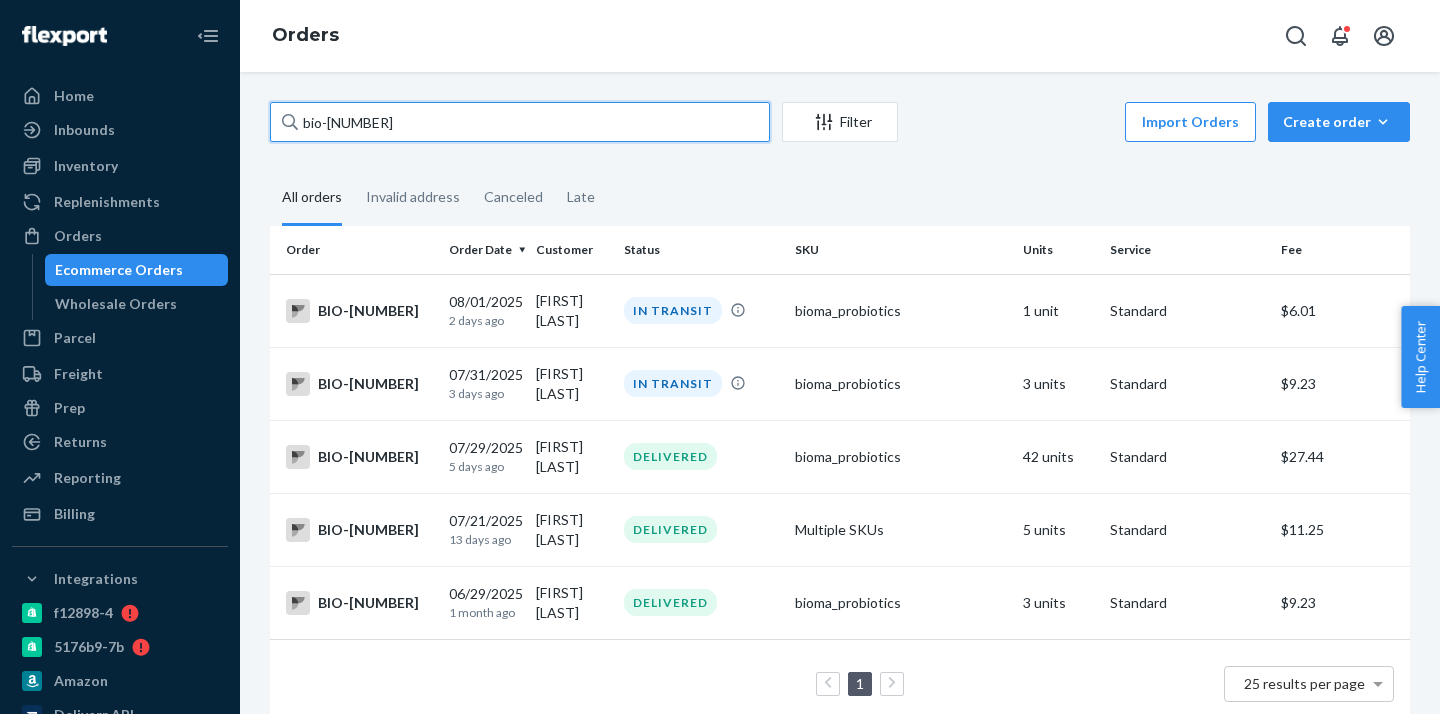 click on "bio-[NUMBER]" at bounding box center [520, 122] 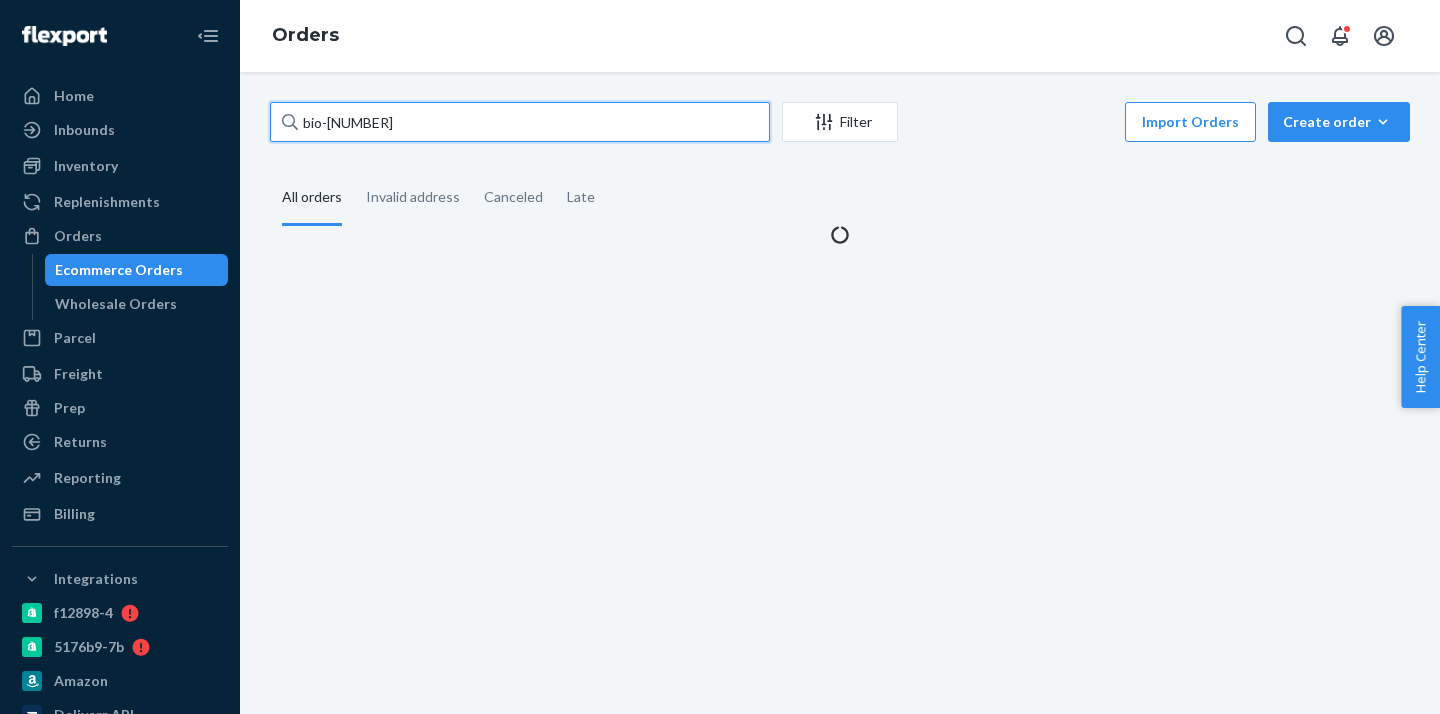 type on "bio-[NUMBER]" 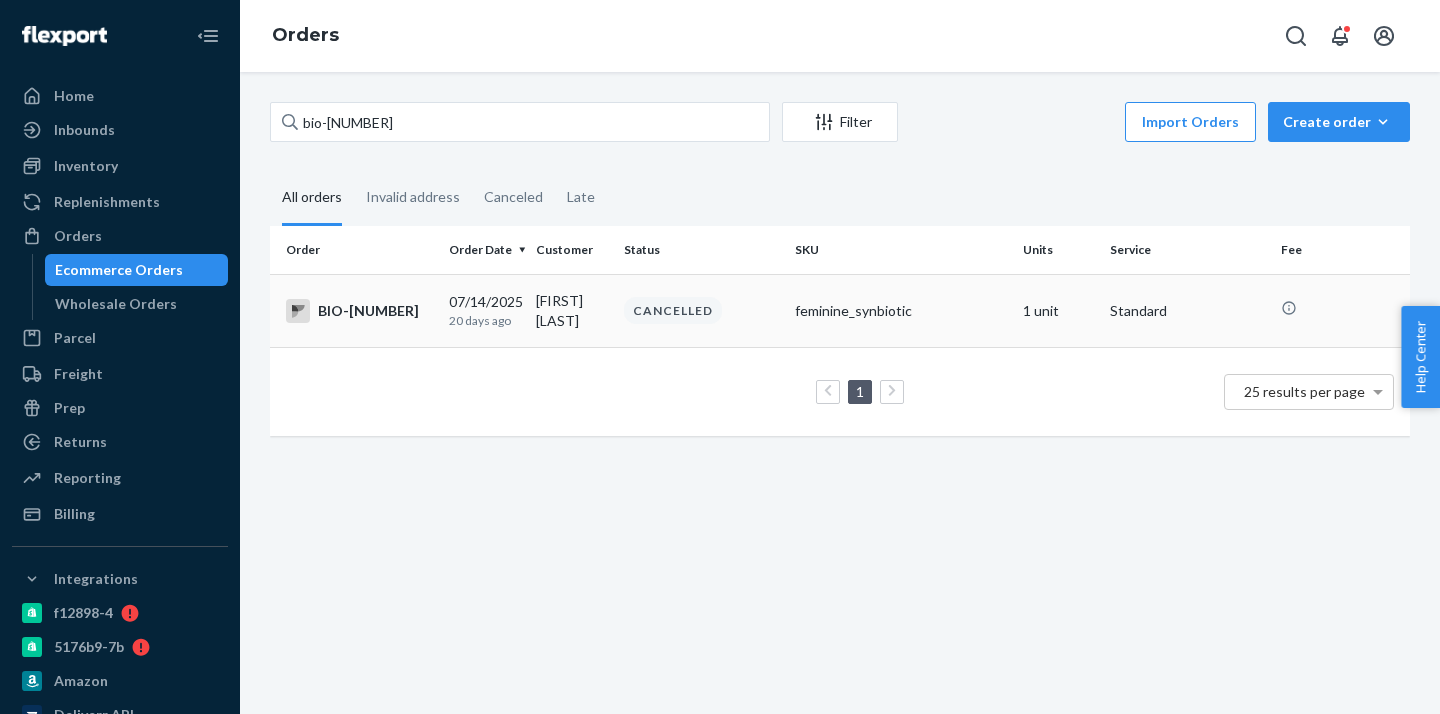 click on "[DATE] [TIME]" at bounding box center [484, 310] 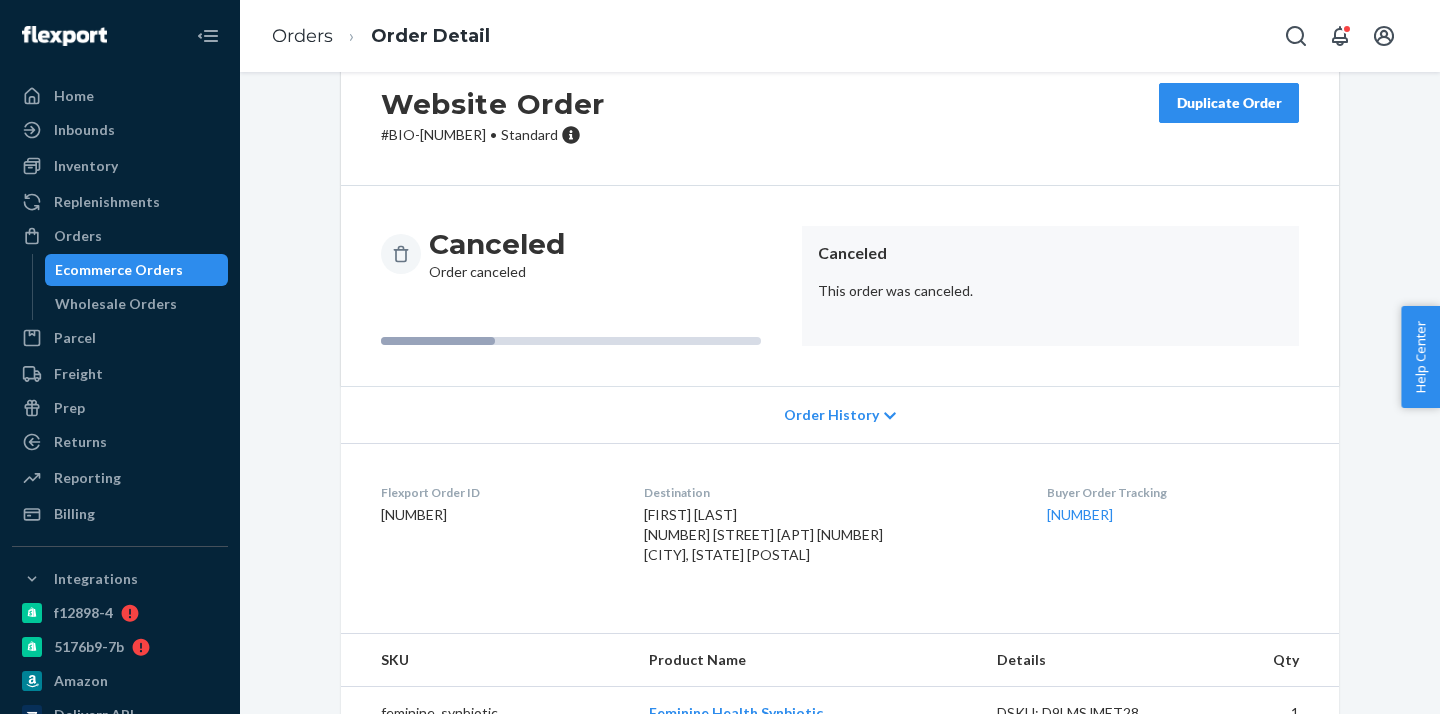 scroll, scrollTop: 128, scrollLeft: 0, axis: vertical 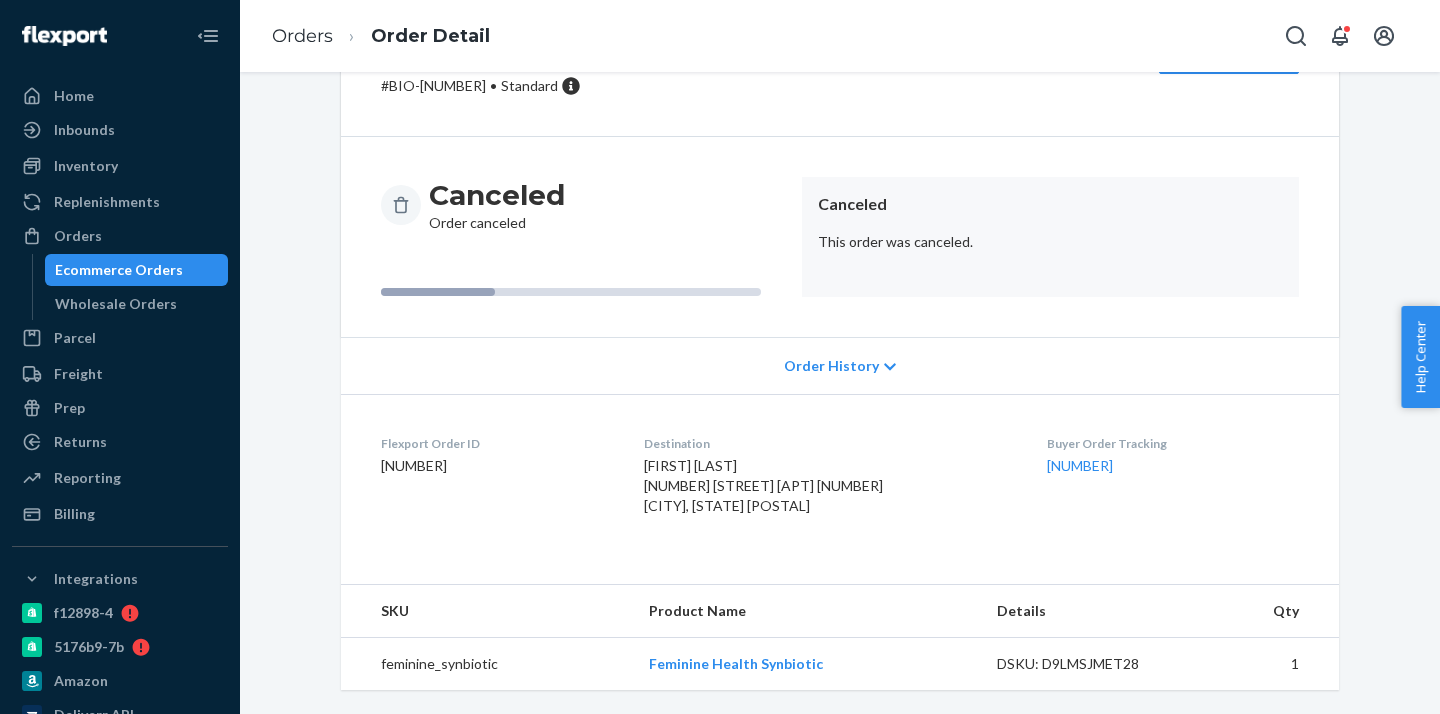 click on "Ecommerce Orders" at bounding box center (137, 270) 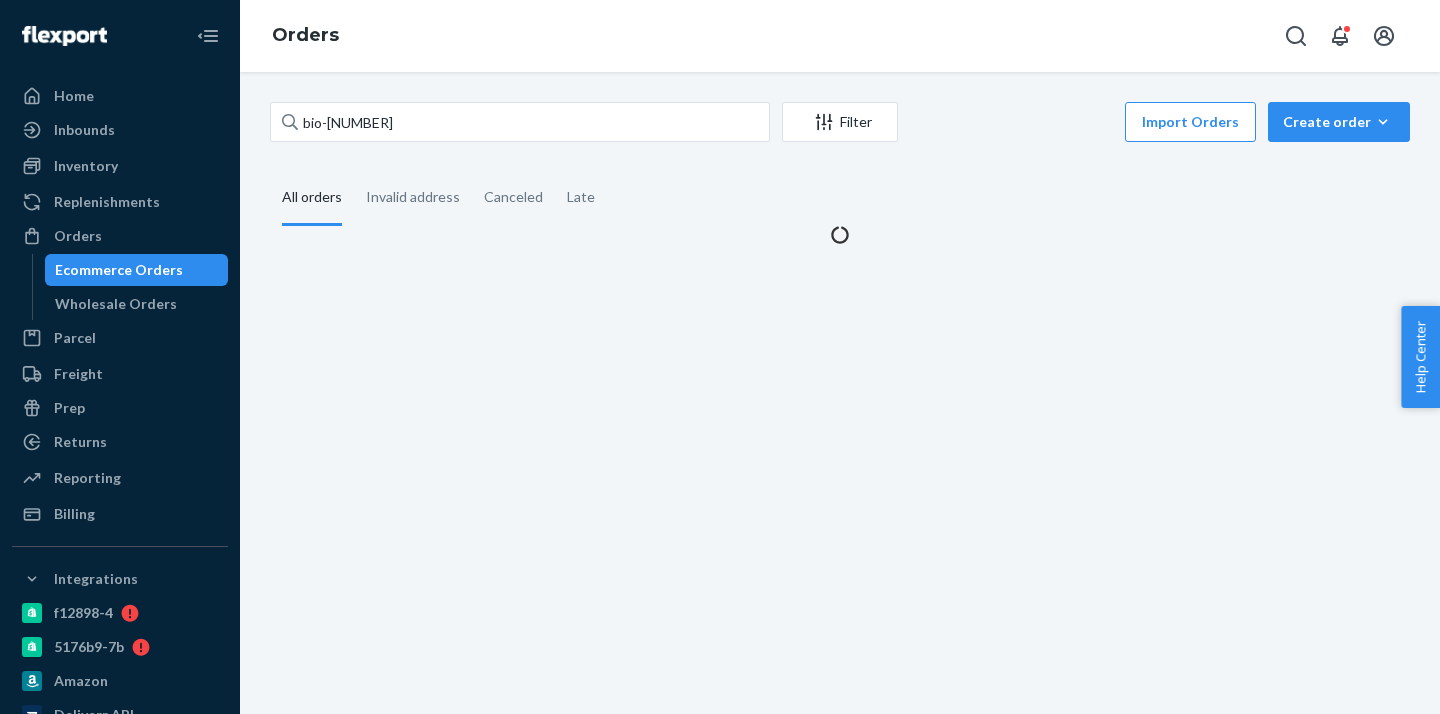 scroll, scrollTop: 0, scrollLeft: 0, axis: both 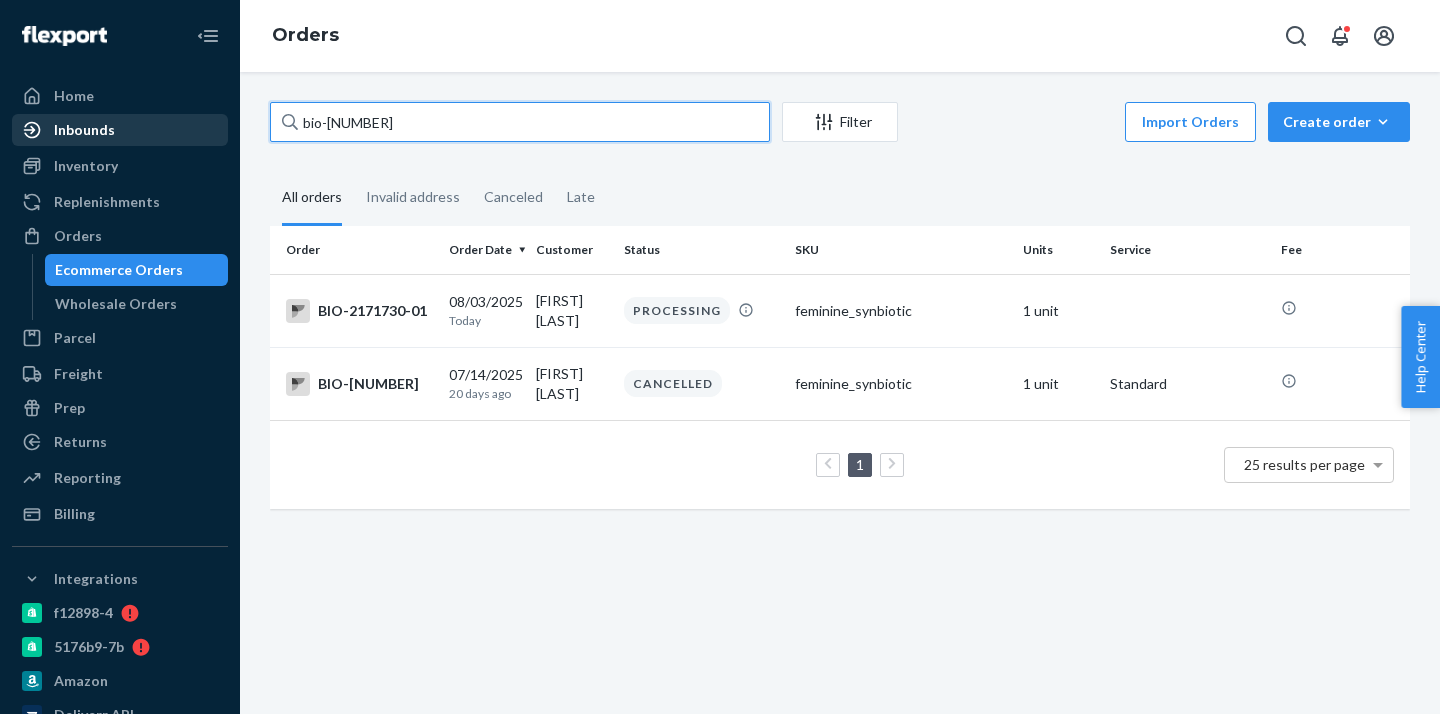 drag, startPoint x: 415, startPoint y: 124, endPoint x: 212, endPoint y: 121, distance: 203.02217 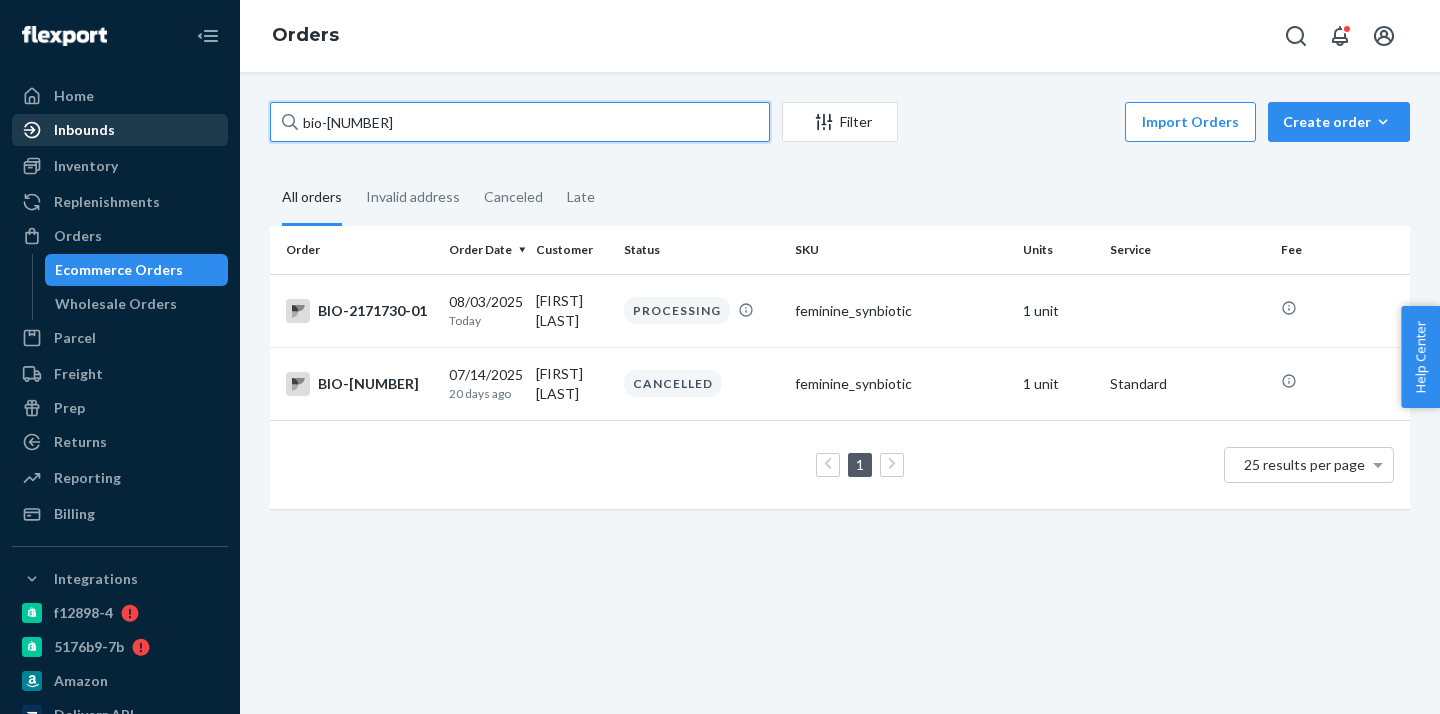 click on "Home Inbounds Shipping Plans Problems Inventory Products Branded Packaging Replenishments OrdersEcommerce Orders Wholesale Orders Parcel Parcel orders Integrations Freight Prep Returns All Returns Settings Packages Reporting Reports Analytics Billing Integrations f12898-4 5176b9-7b Amazon Deliverr API 6e639d-fc pulsetto gnzsuz-v5 a76299-82 colon-broom Add Integration Fast Tags Add Fast Tag Settings Talk to Support Help Center Give Feedback Orders bio-[NUMBER] Filter Import Orders Create orderEcommerce order Removal order All orders Invalid address Canceled Late Order Order Date Customer Status SKU Units Service Fee BIO-[NUMBER]-01 [DATE] Today [FIRST] [LAST] PROCESSING feminine_synbiotic 1 unit BIO-[NUMBER] [DATE] [TIME] [FIRST] [LAST] CANCELLED feminine_synbiotic 1 unit Standard 1 25 results per page" at bounding box center [720, 357] 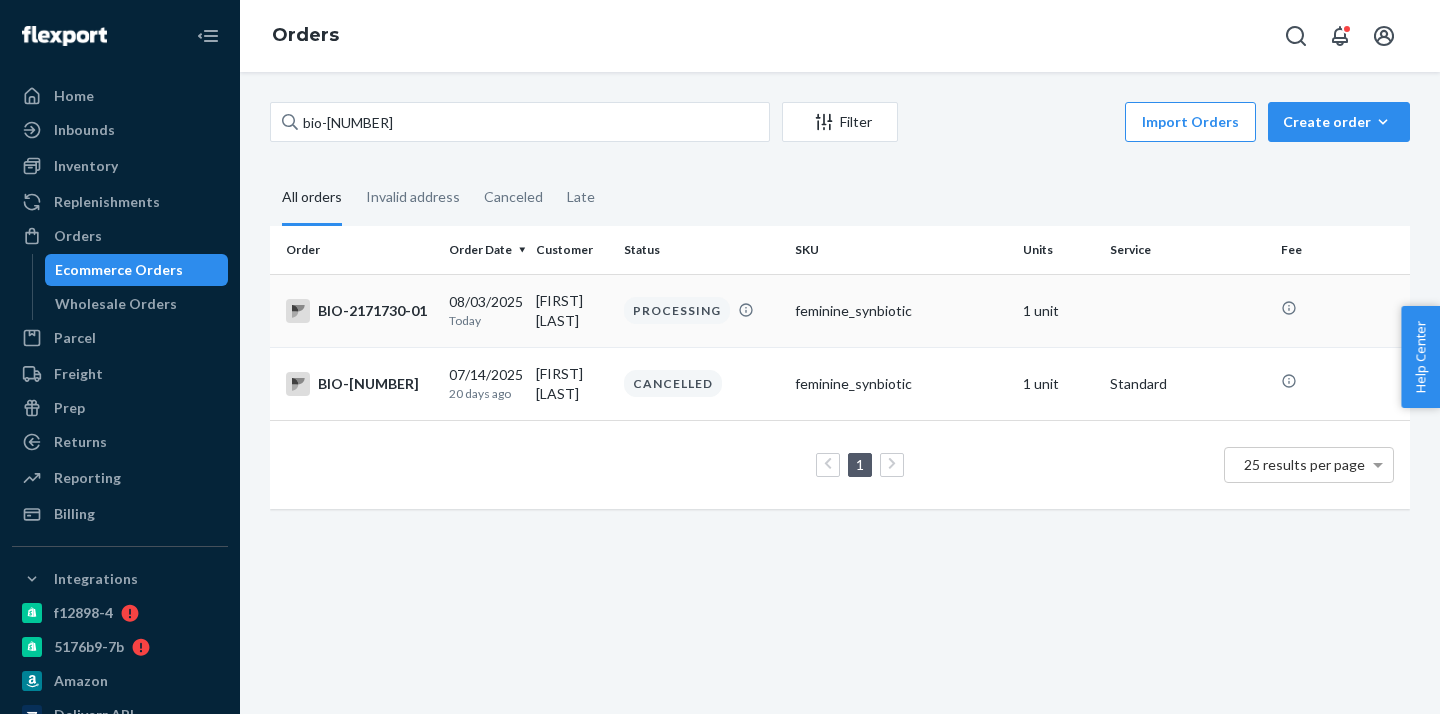 click on "BIO-2171730-01" at bounding box center [359, 311] 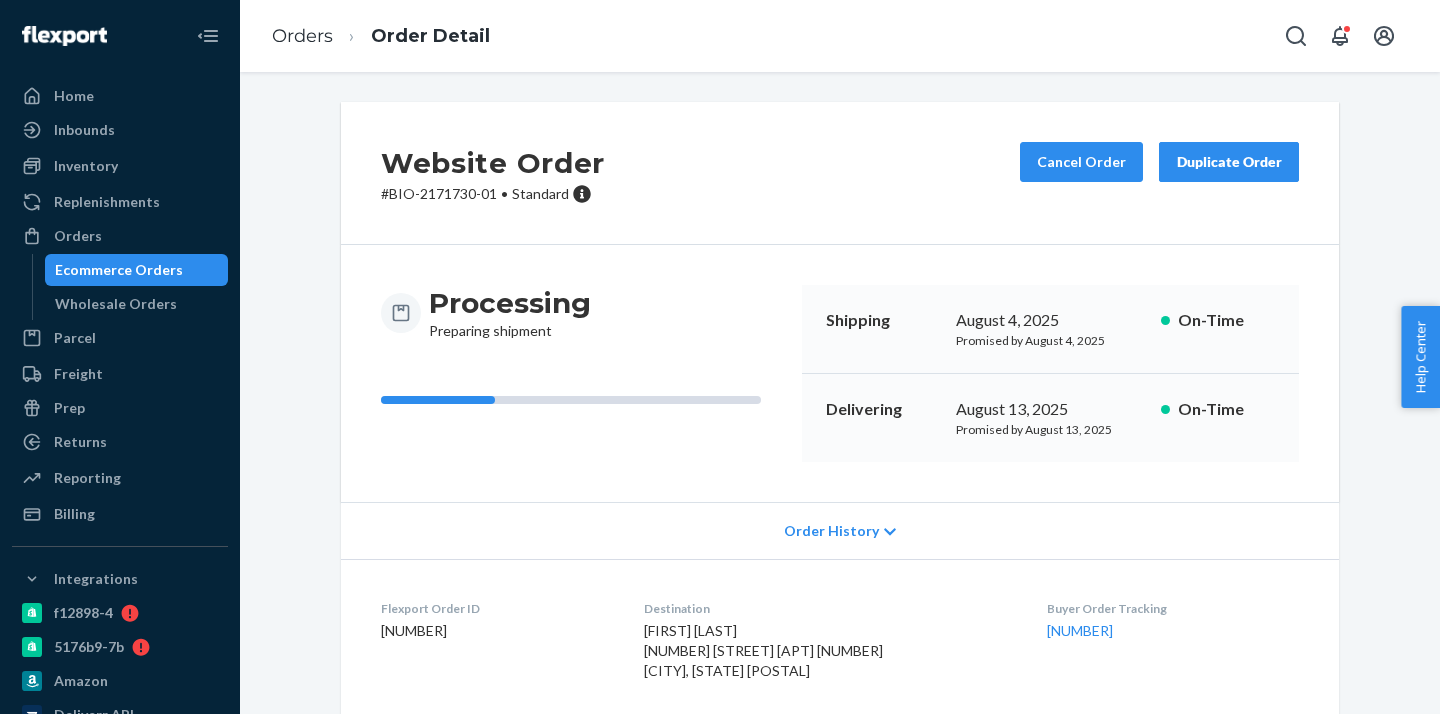 click on "Ecommerce Orders" at bounding box center (119, 270) 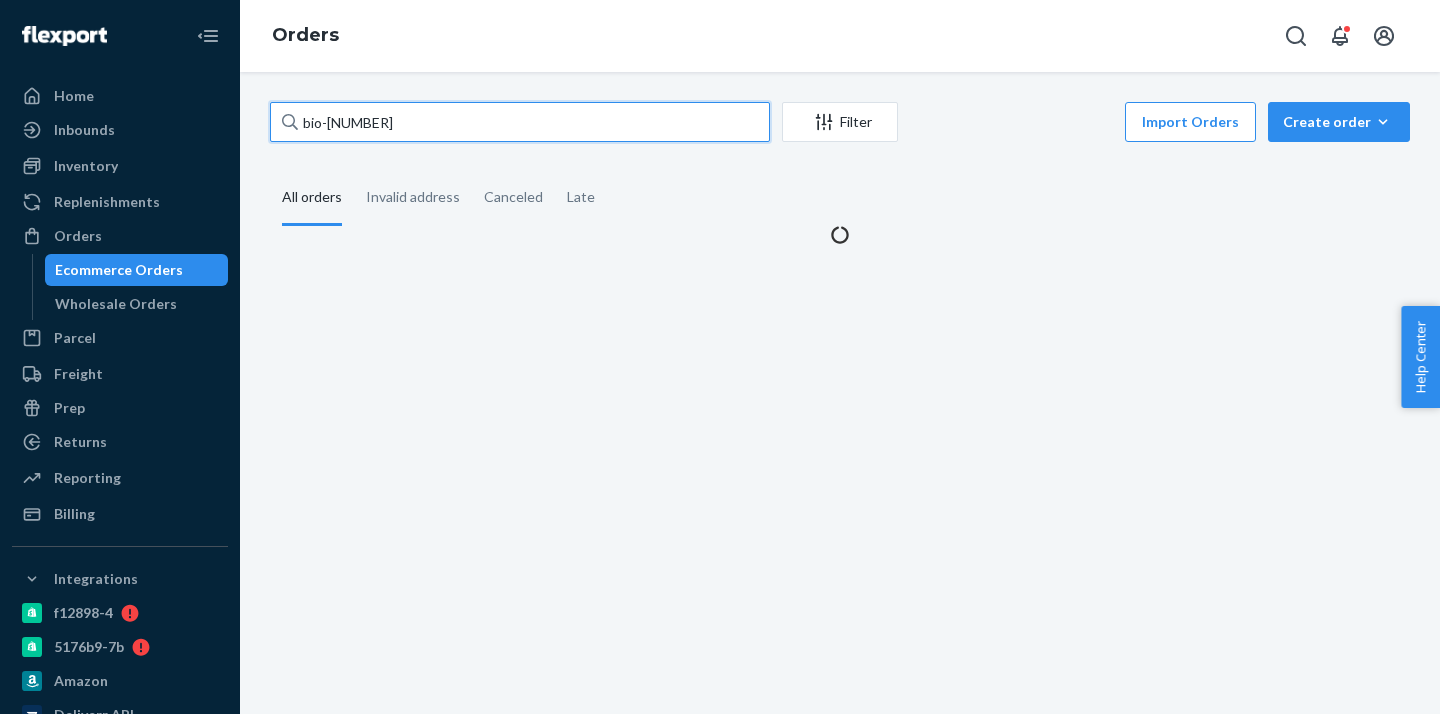 click on "bio-[NUMBER]" at bounding box center (520, 122) 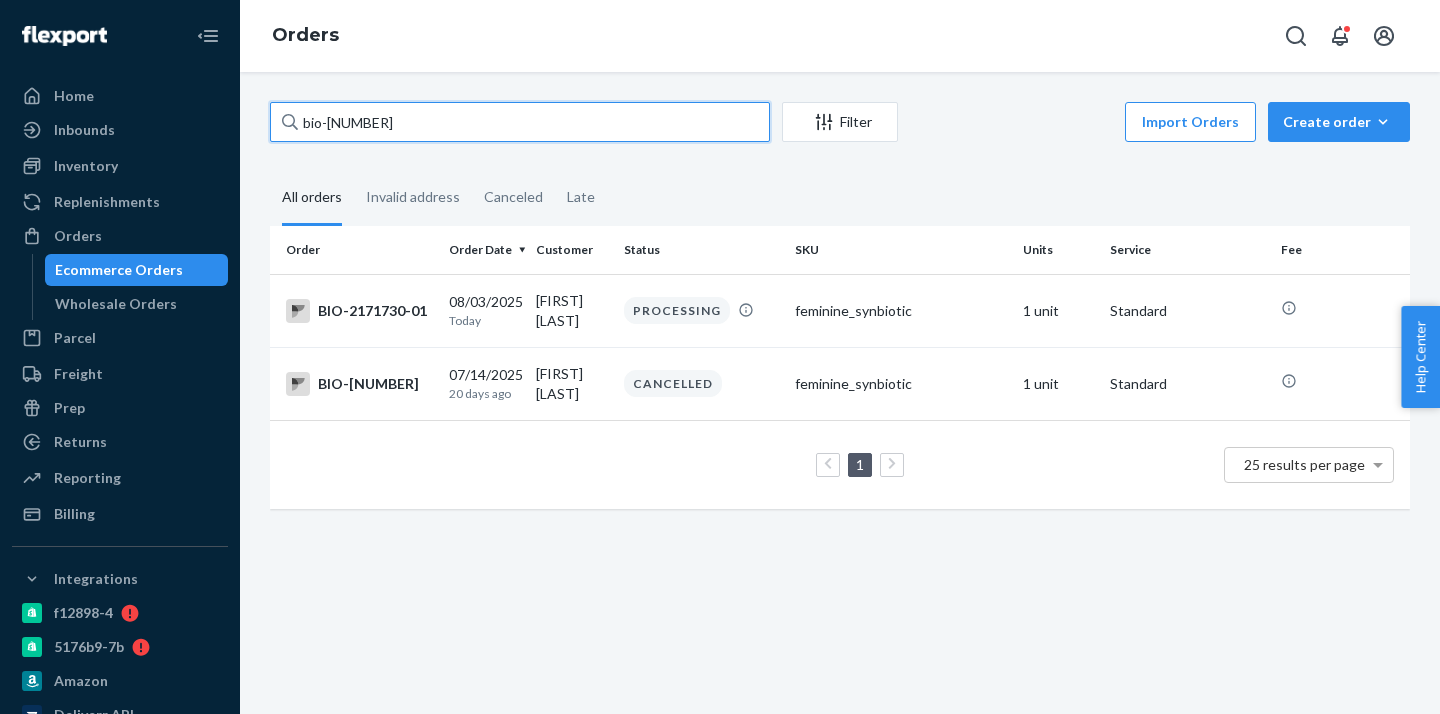 paste on "[NUMBER]" 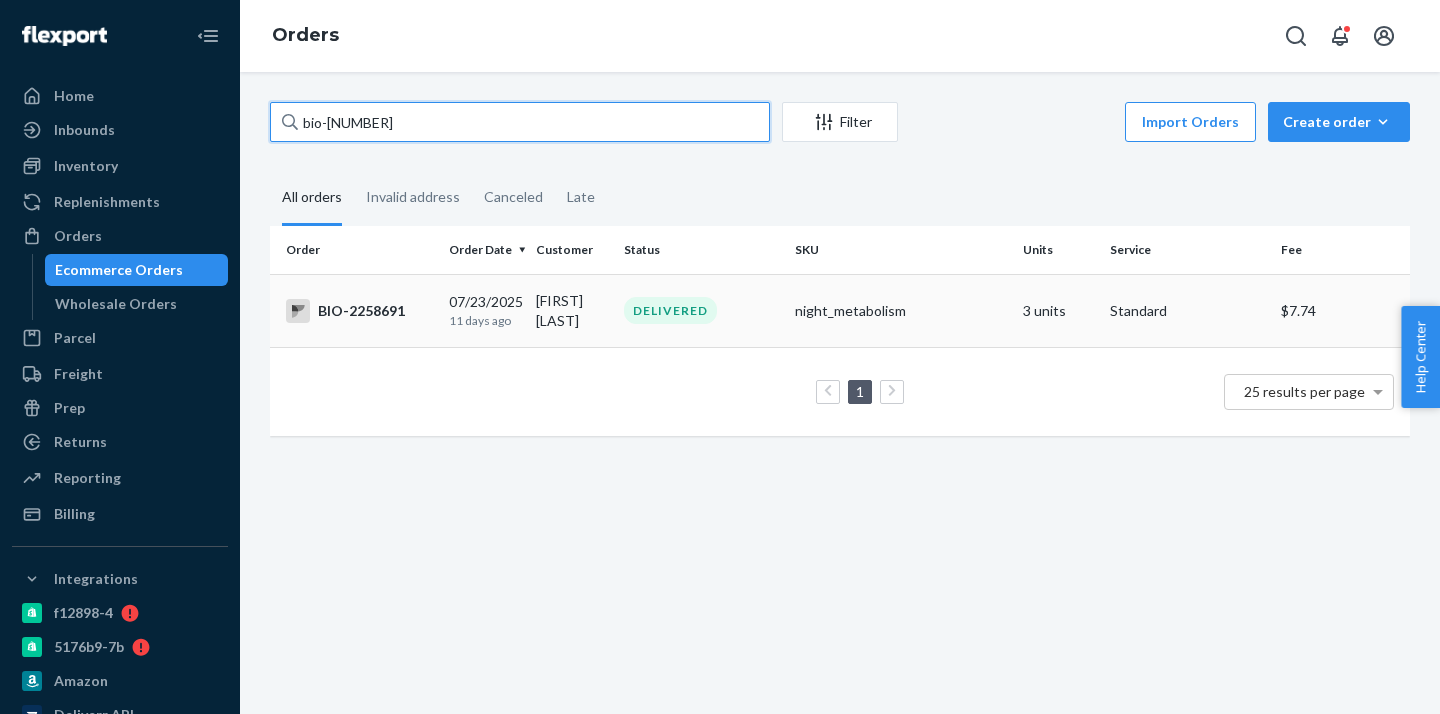 type on "bio-[NUMBER]" 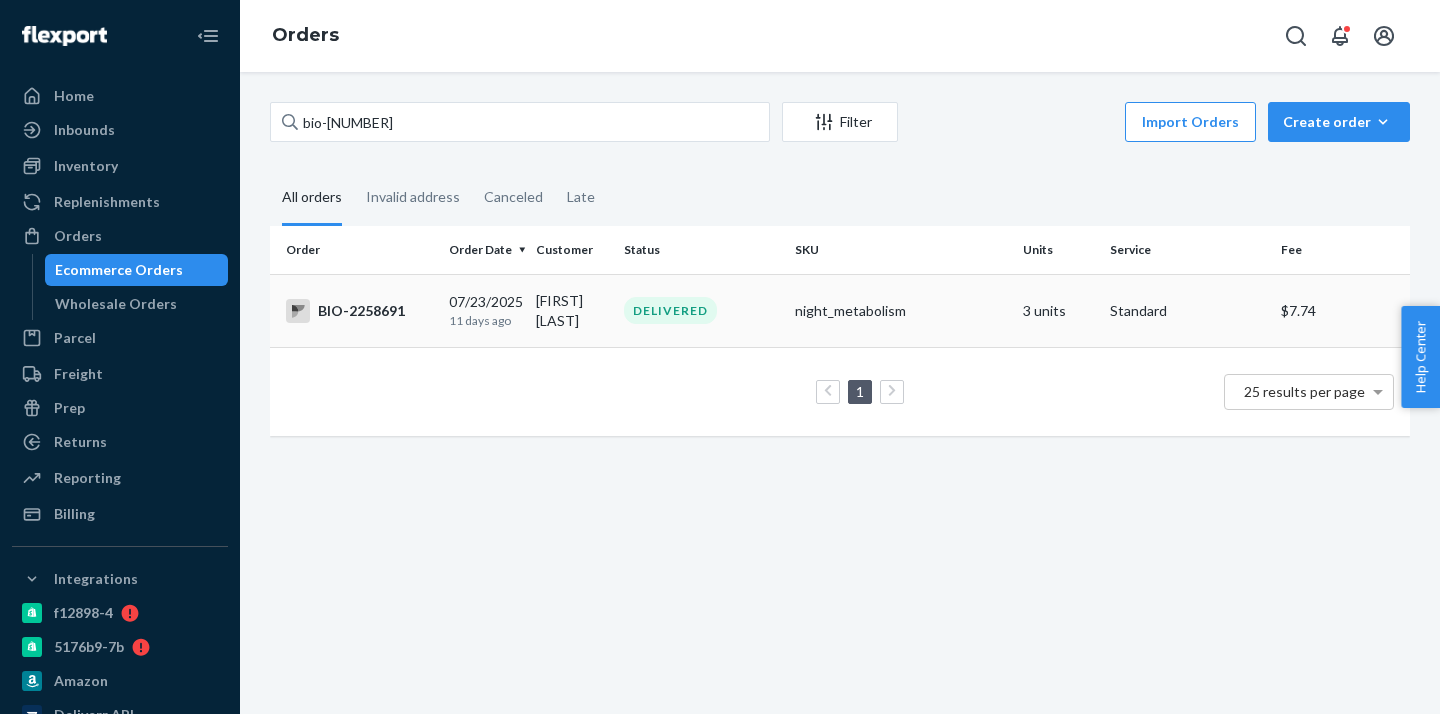 click on "[FIRST] [LAST]" at bounding box center (571, 310) 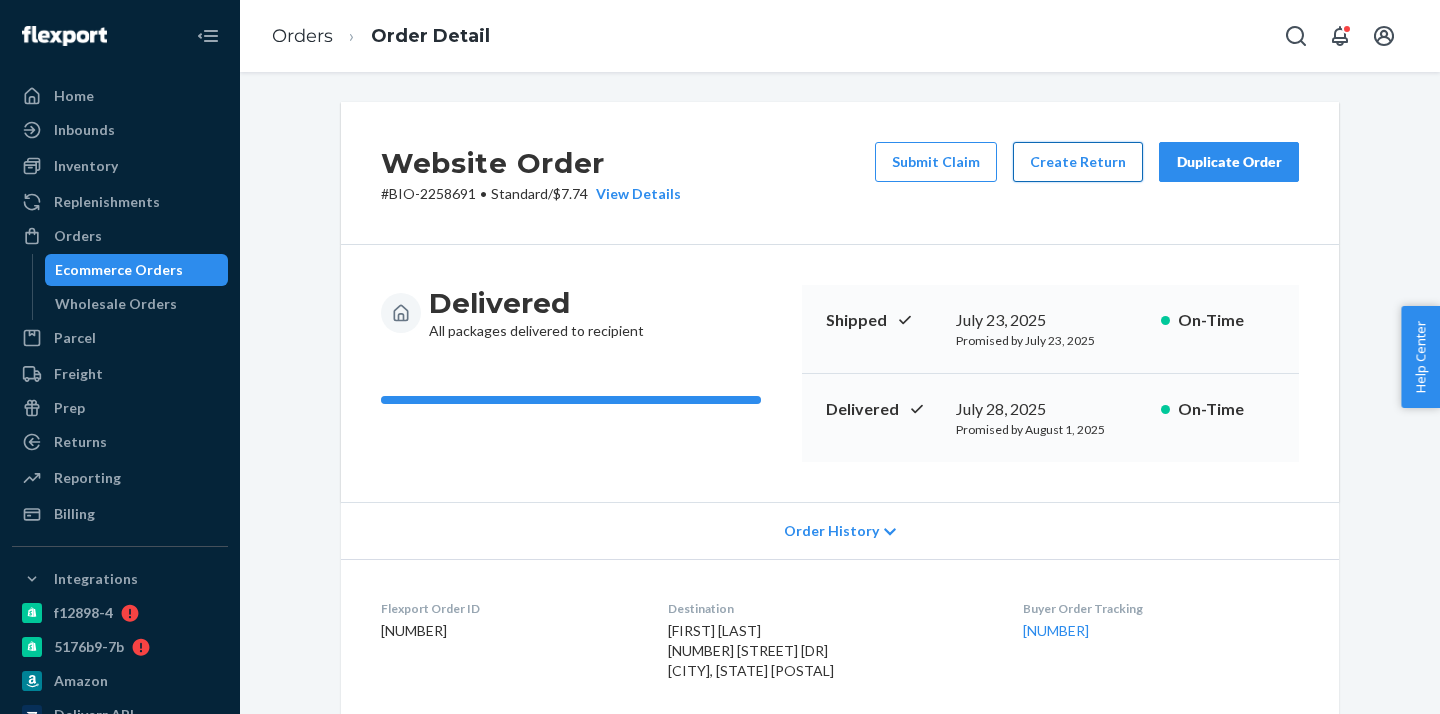 click on "Create Return" at bounding box center [1078, 162] 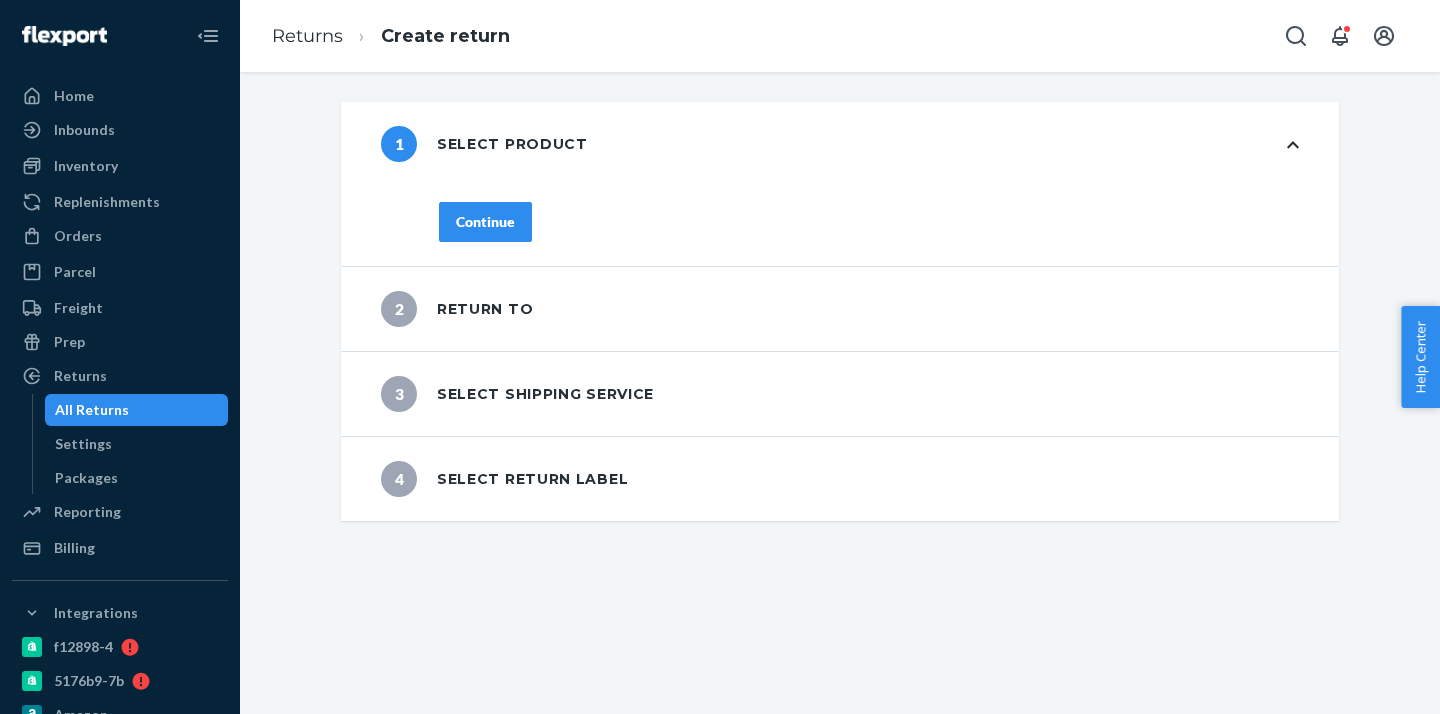click on "Continue" at bounding box center (485, 222) 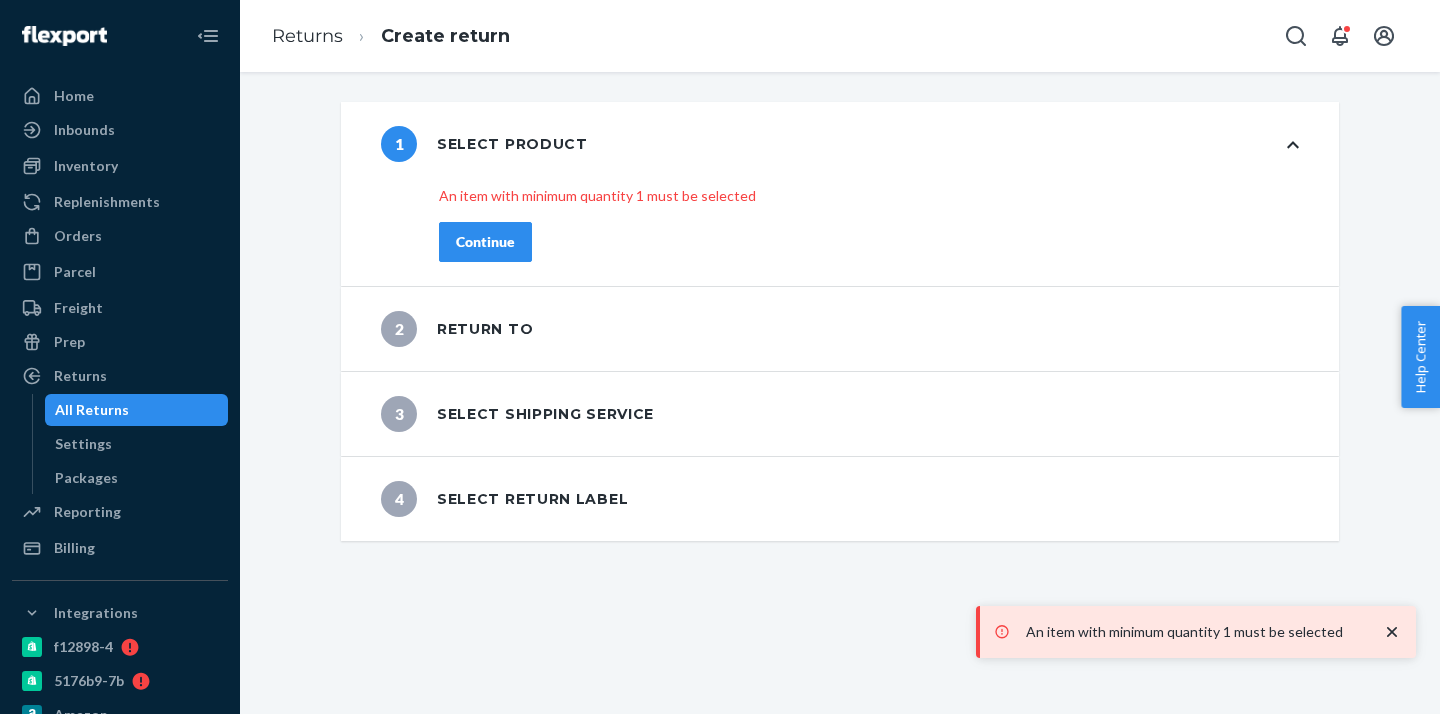 click on "Continue" at bounding box center [485, 242] 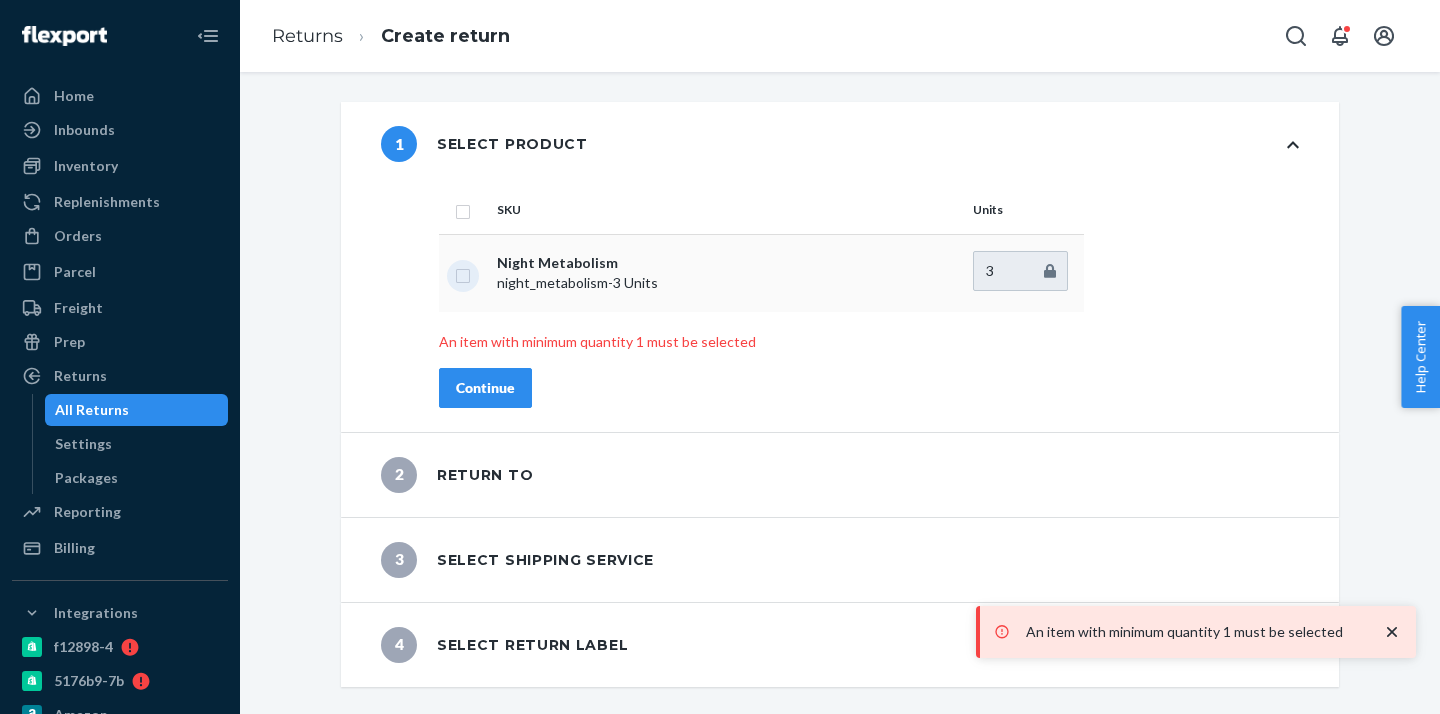 click at bounding box center (463, 273) 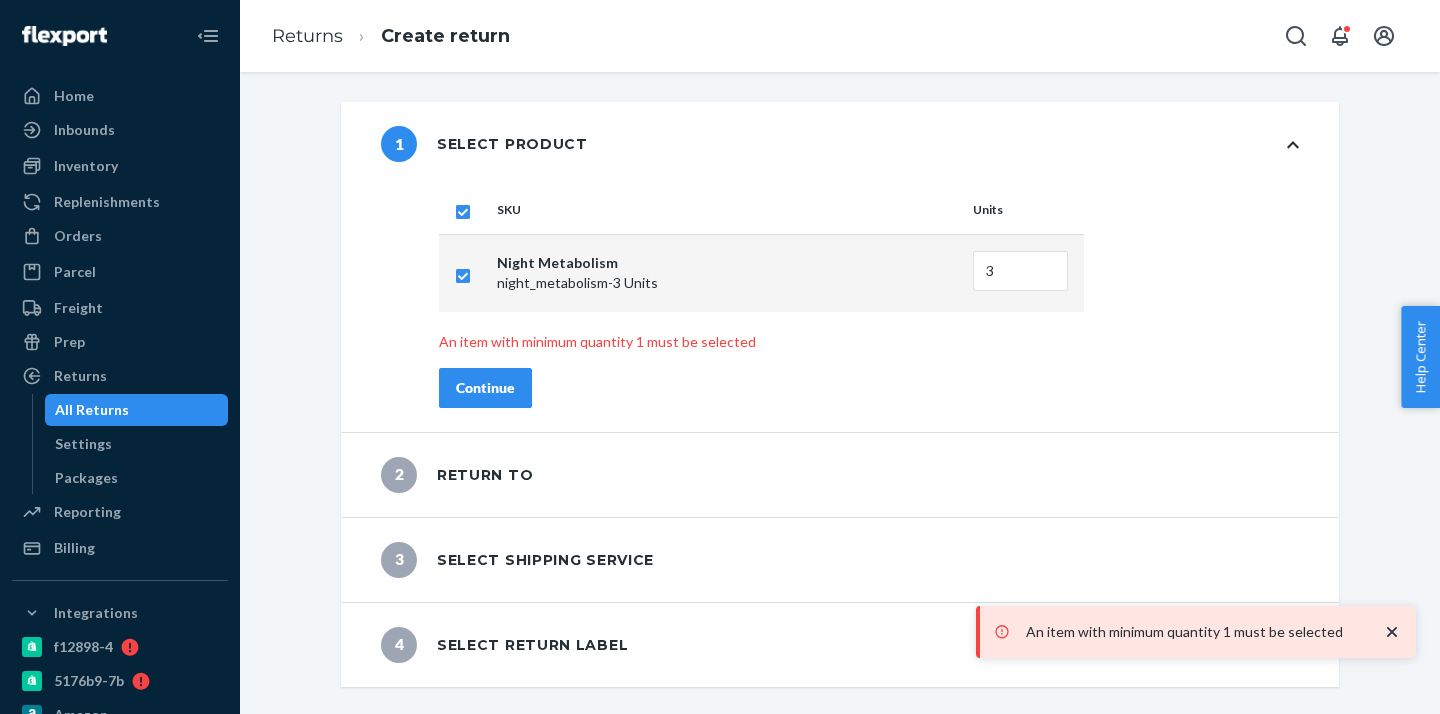 click on "Continue" at bounding box center (485, 388) 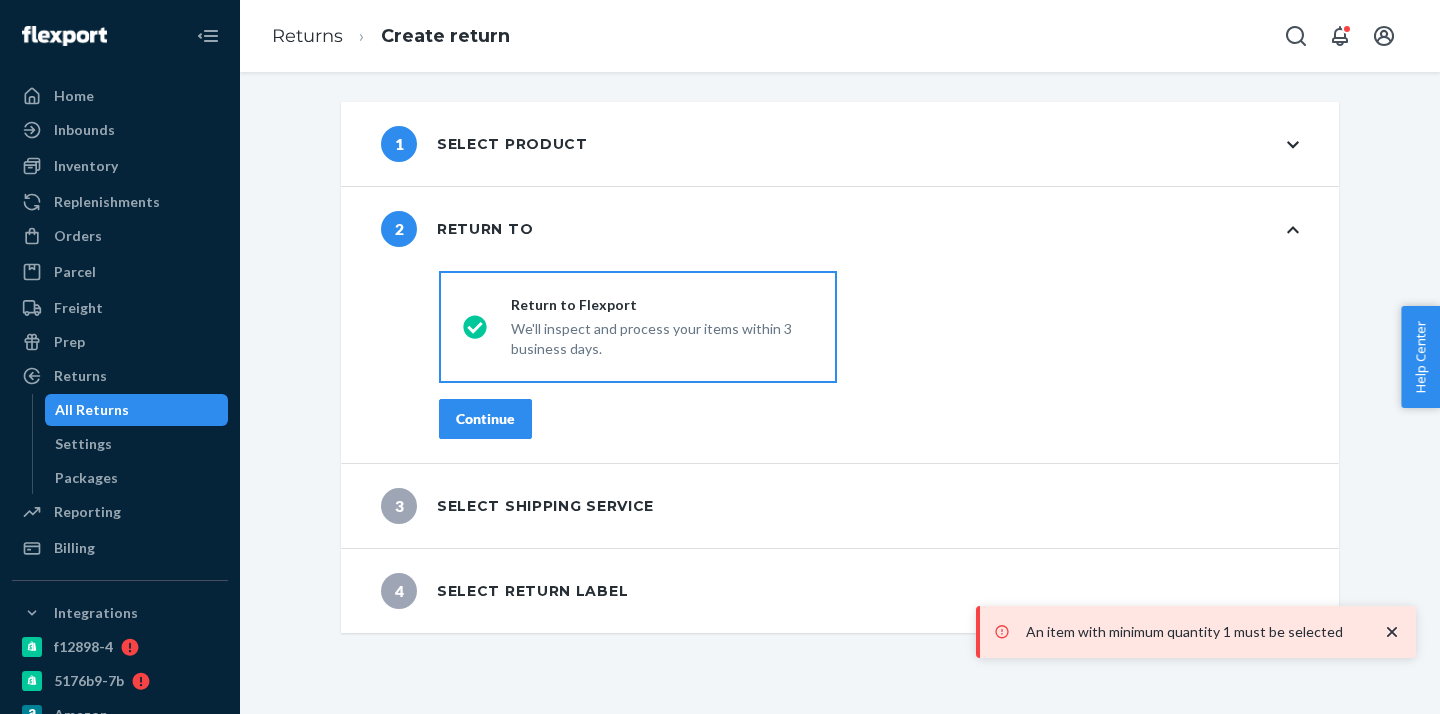 click on "Continue" at bounding box center (485, 419) 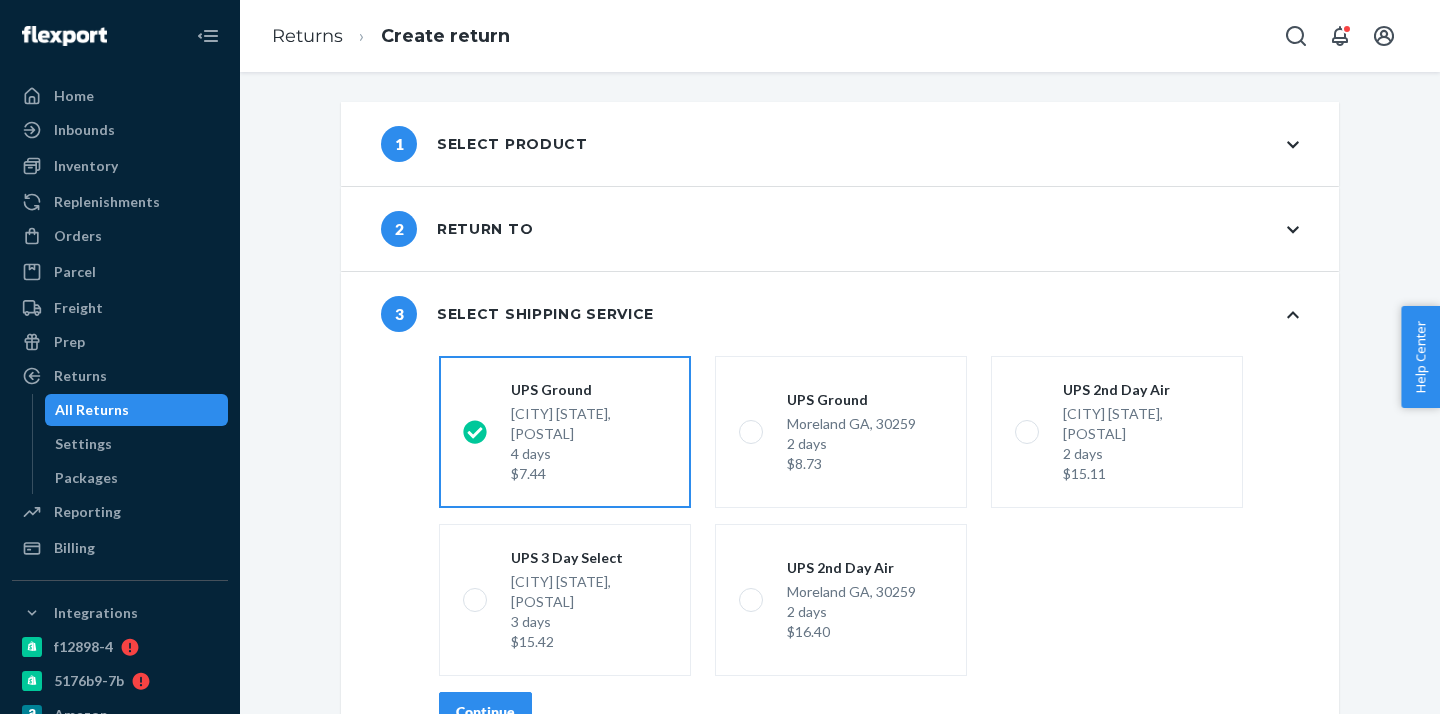 click on "Continue" at bounding box center (485, 712) 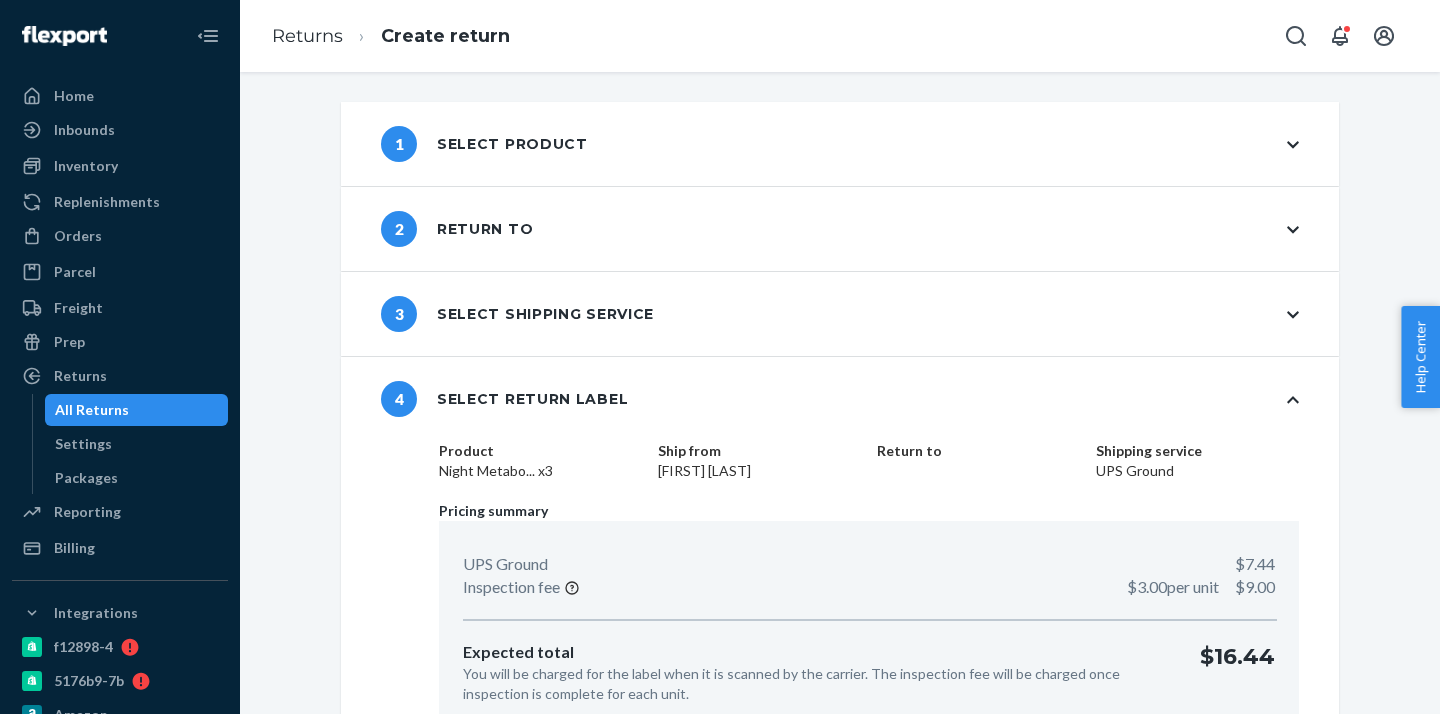 scroll, scrollTop: 101, scrollLeft: 0, axis: vertical 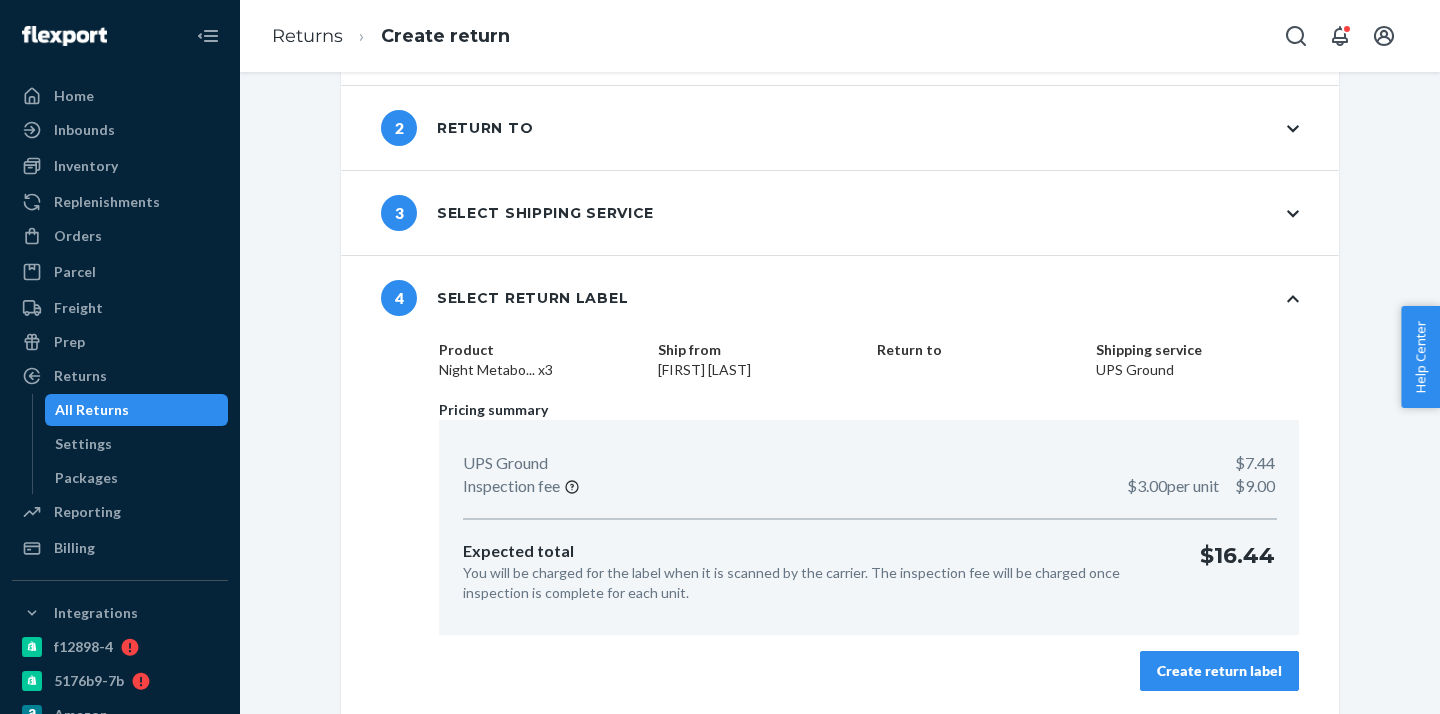 click on "Create return label" at bounding box center (1219, 671) 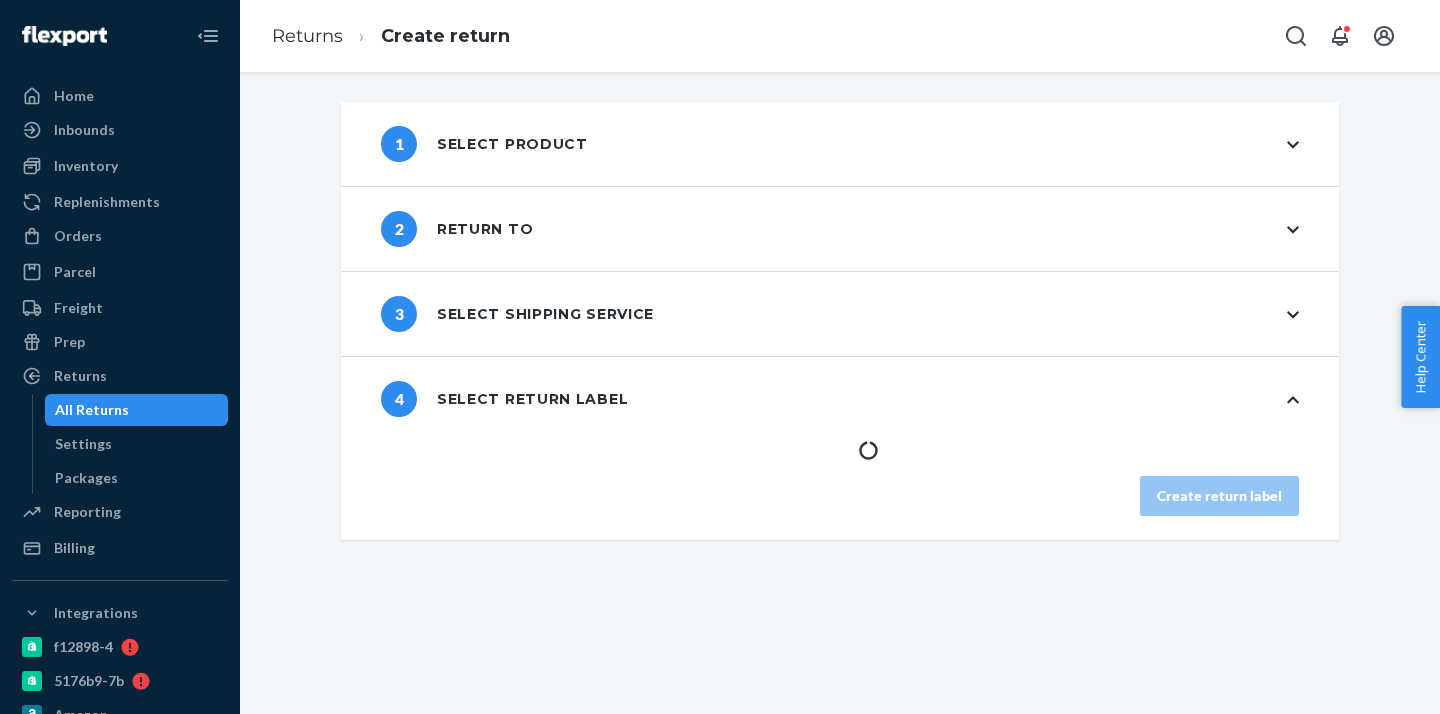 scroll, scrollTop: 0, scrollLeft: 0, axis: both 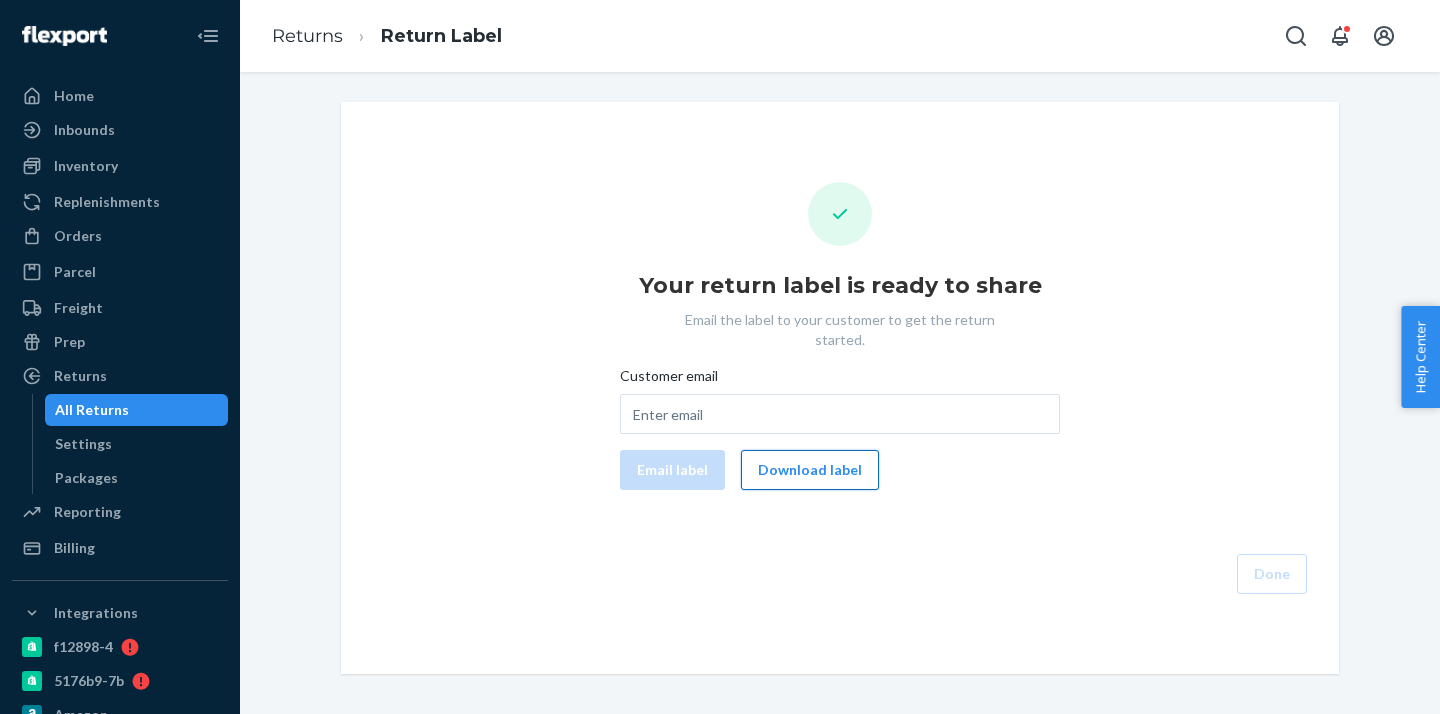 click on "Download label" at bounding box center (810, 470) 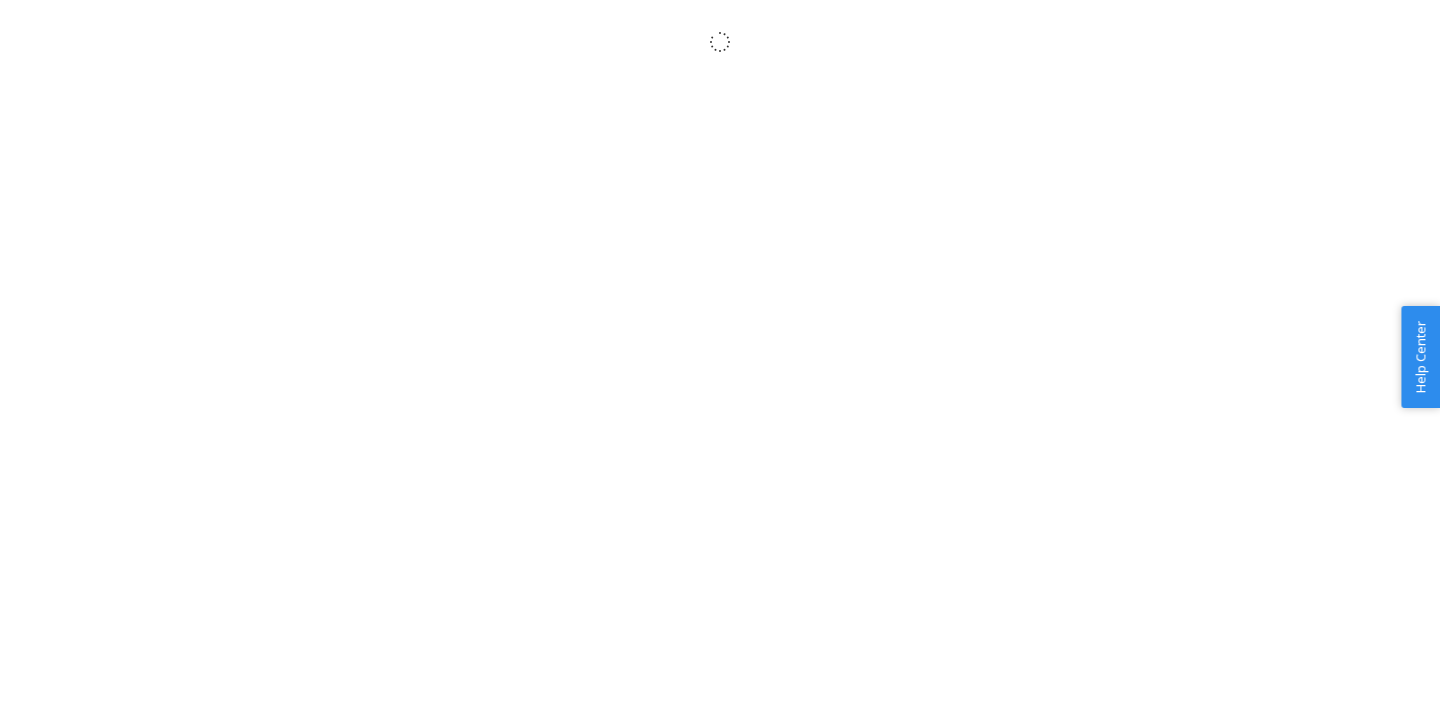 scroll, scrollTop: 0, scrollLeft: 0, axis: both 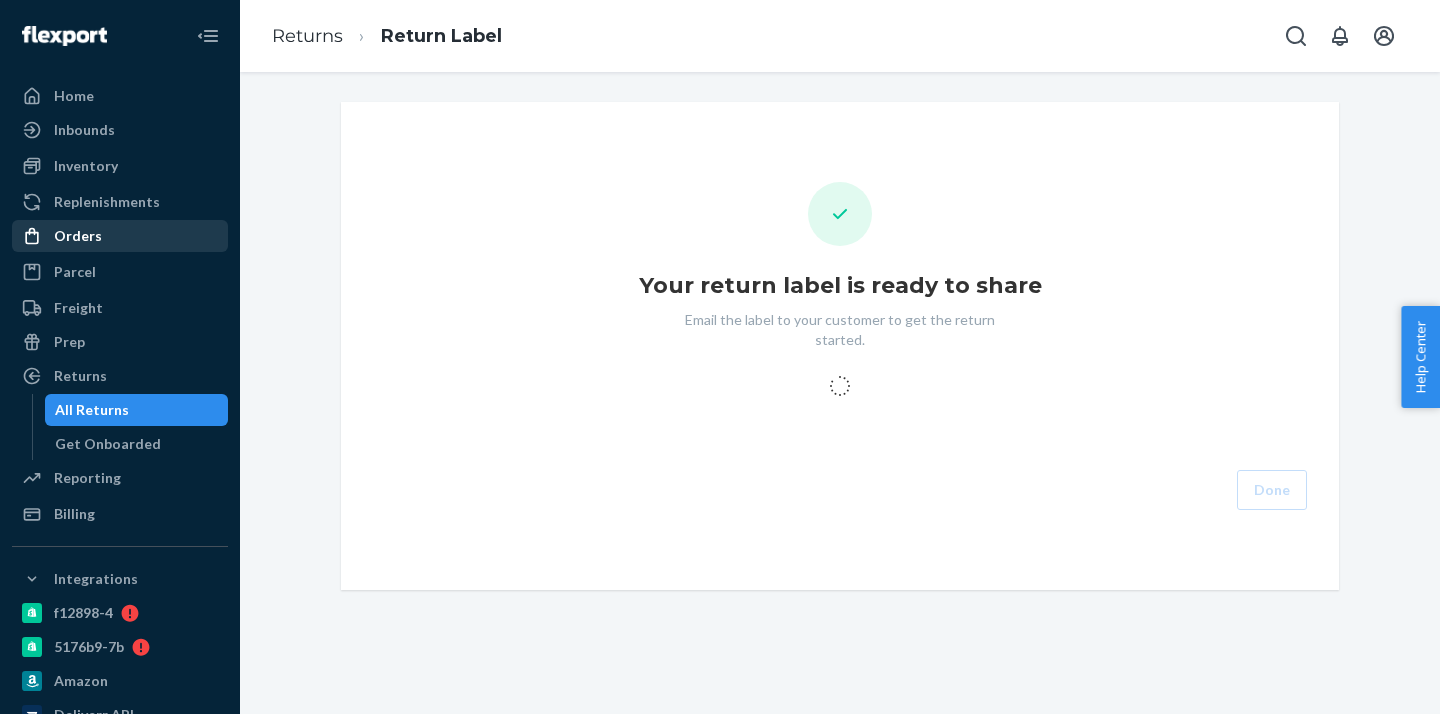 click on "Orders" at bounding box center [78, 236] 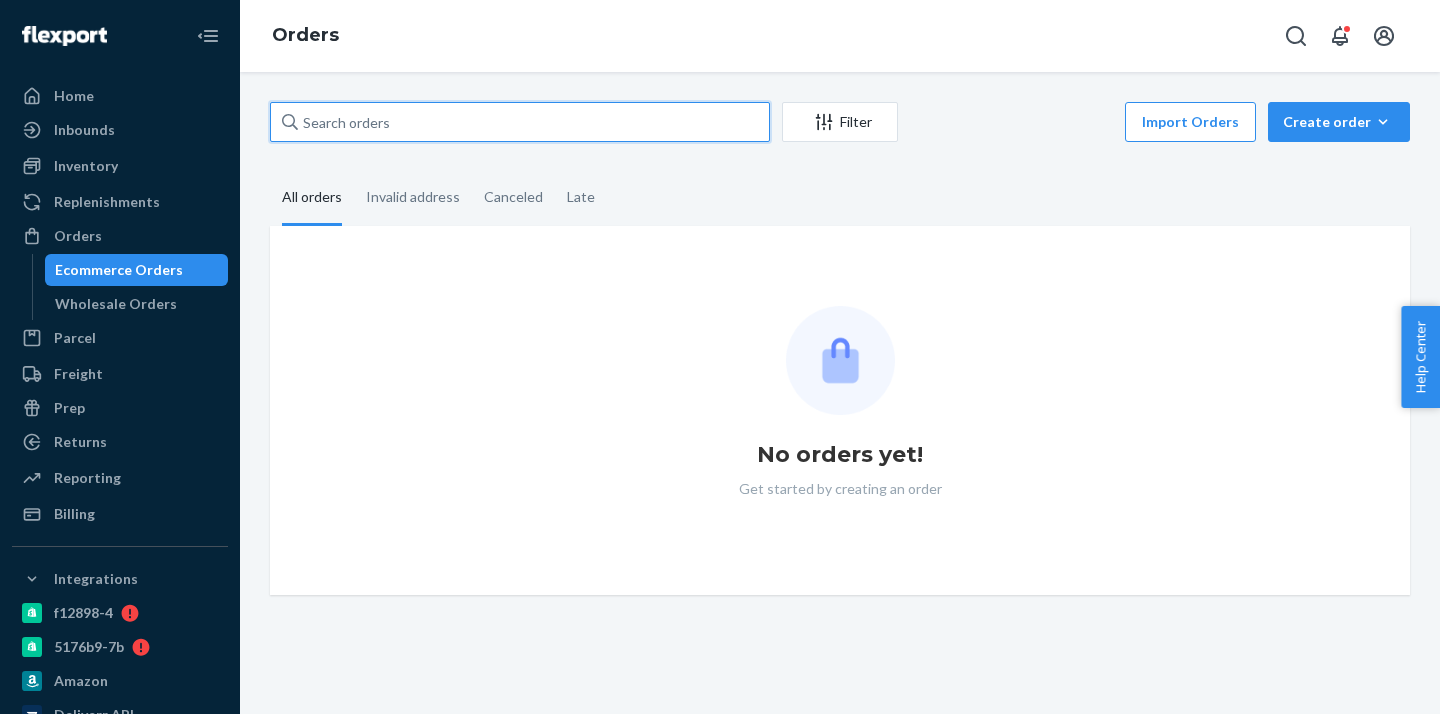 click at bounding box center [520, 122] 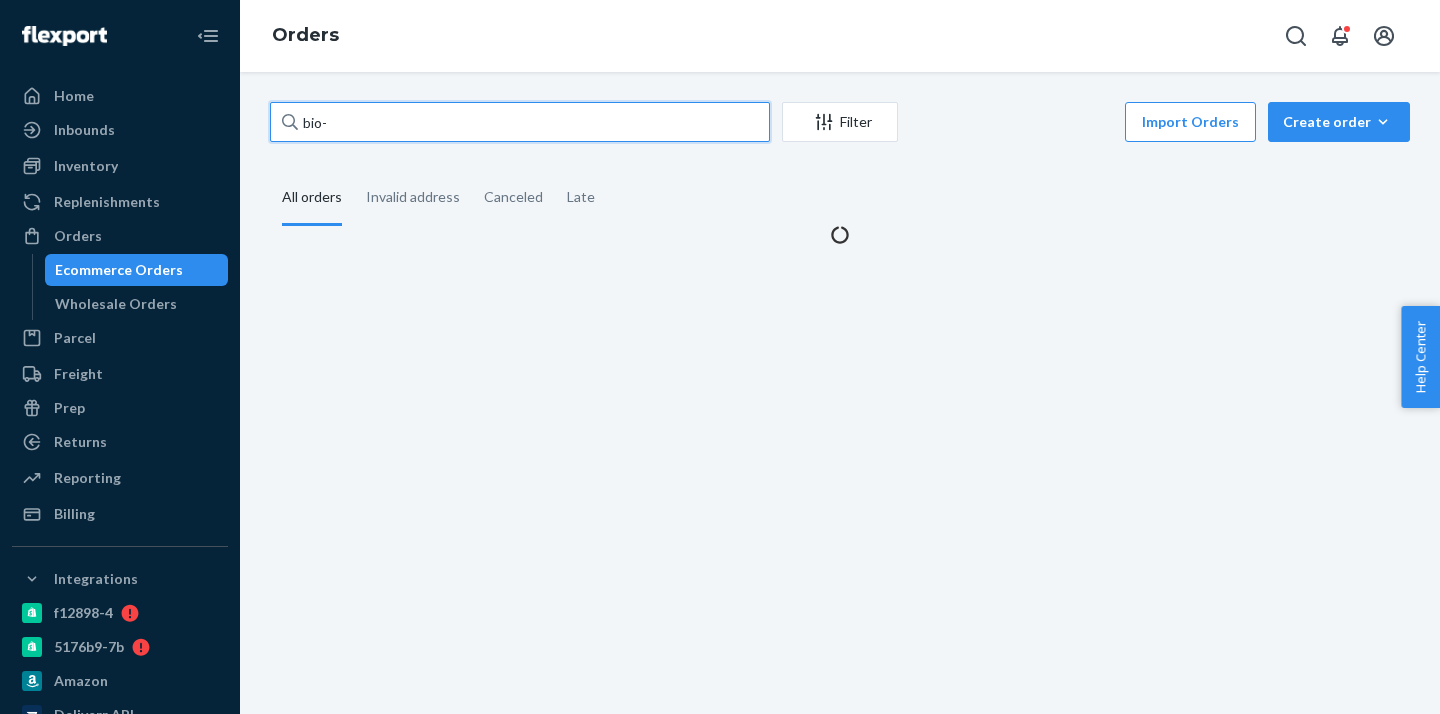paste on "2312028" 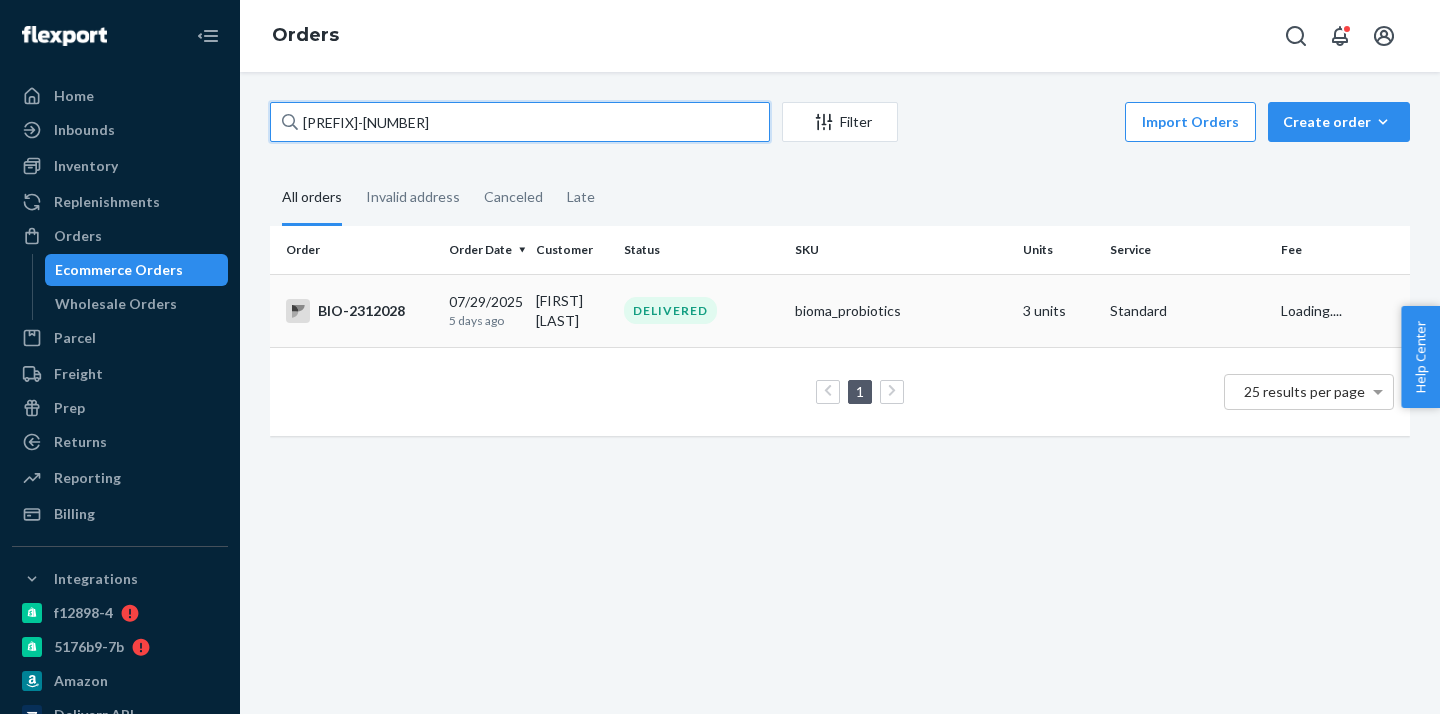 type on "bio-2312028" 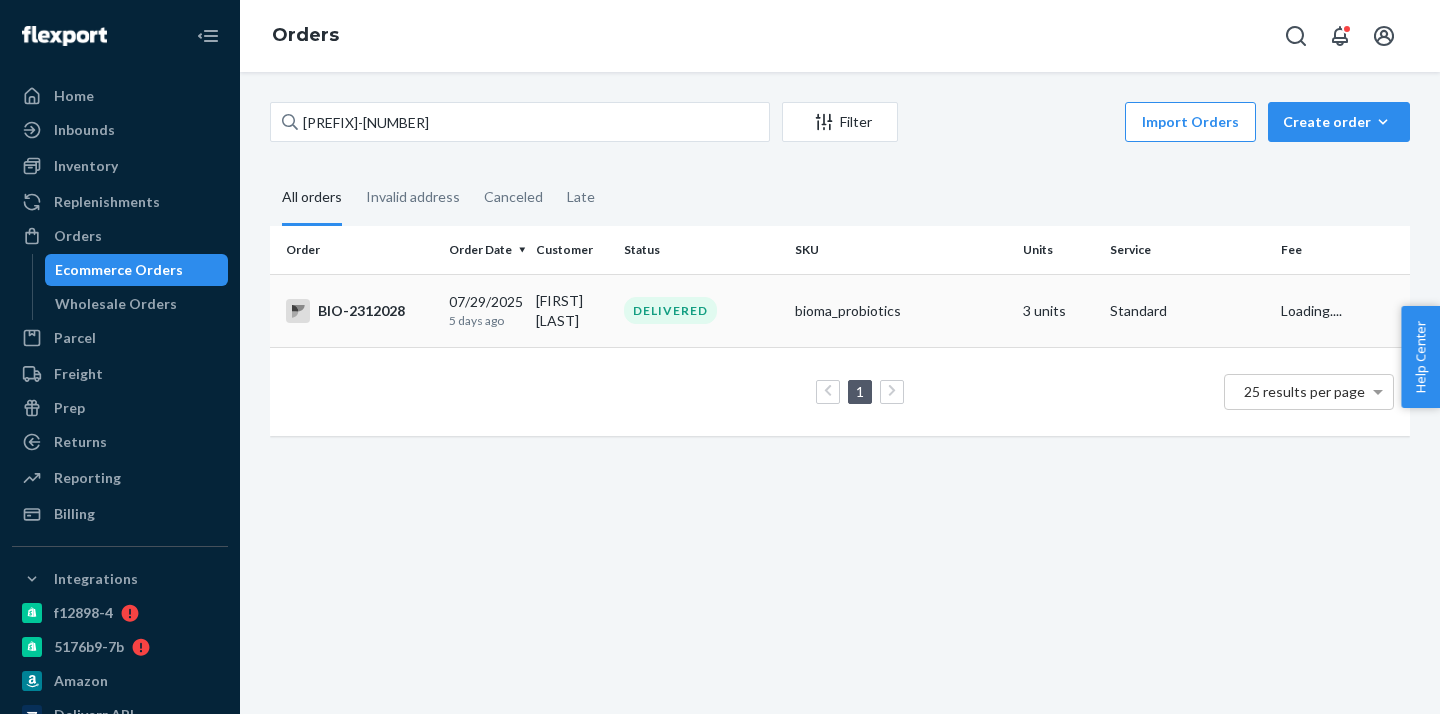 click on "[FIRST] [LAST]" at bounding box center [571, 310] 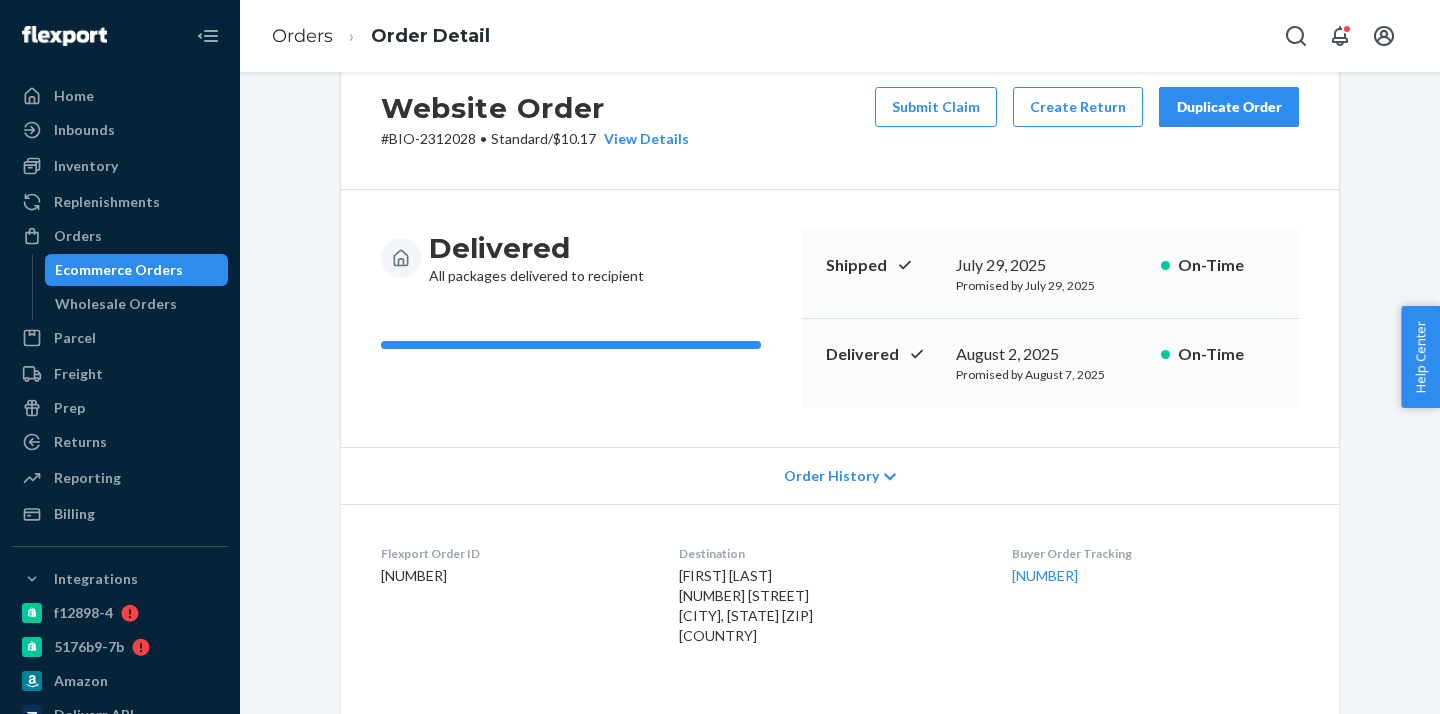 scroll, scrollTop: 0, scrollLeft: 0, axis: both 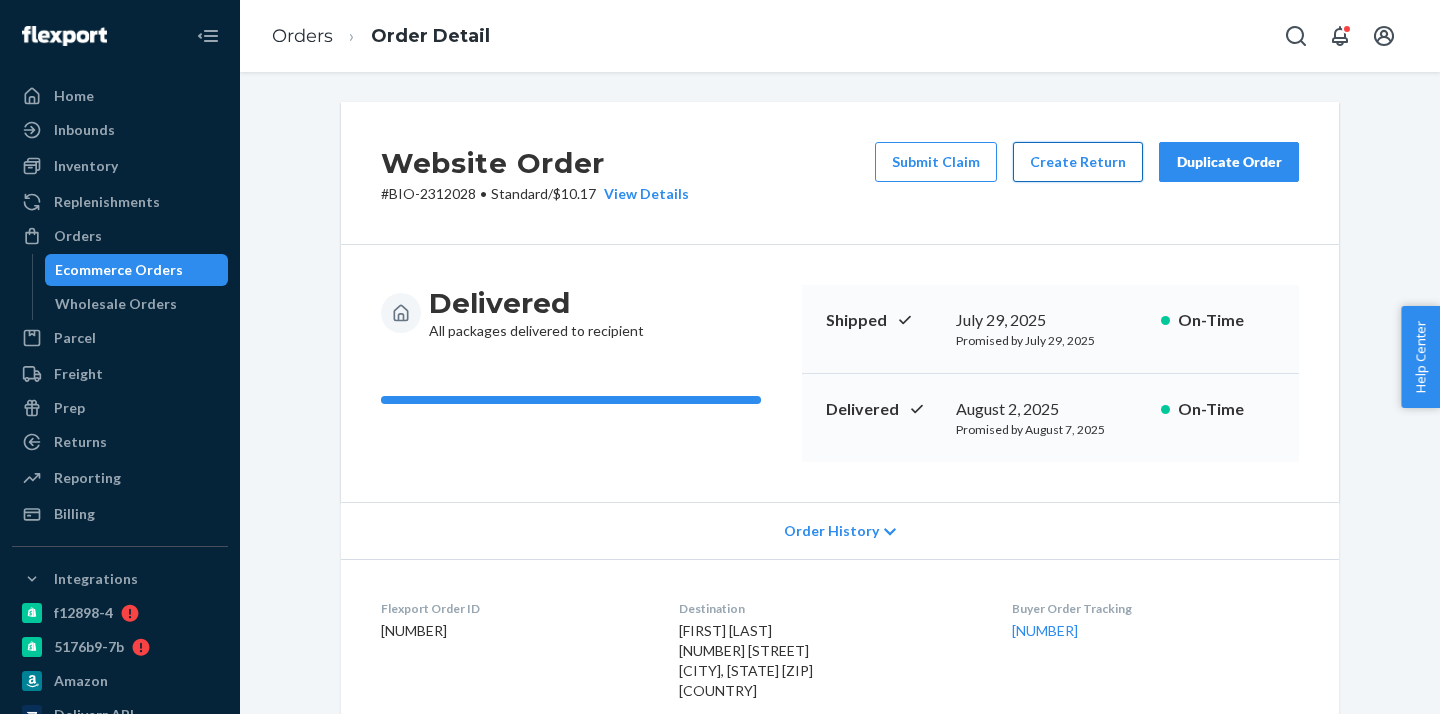 click on "Create Return" at bounding box center [1078, 162] 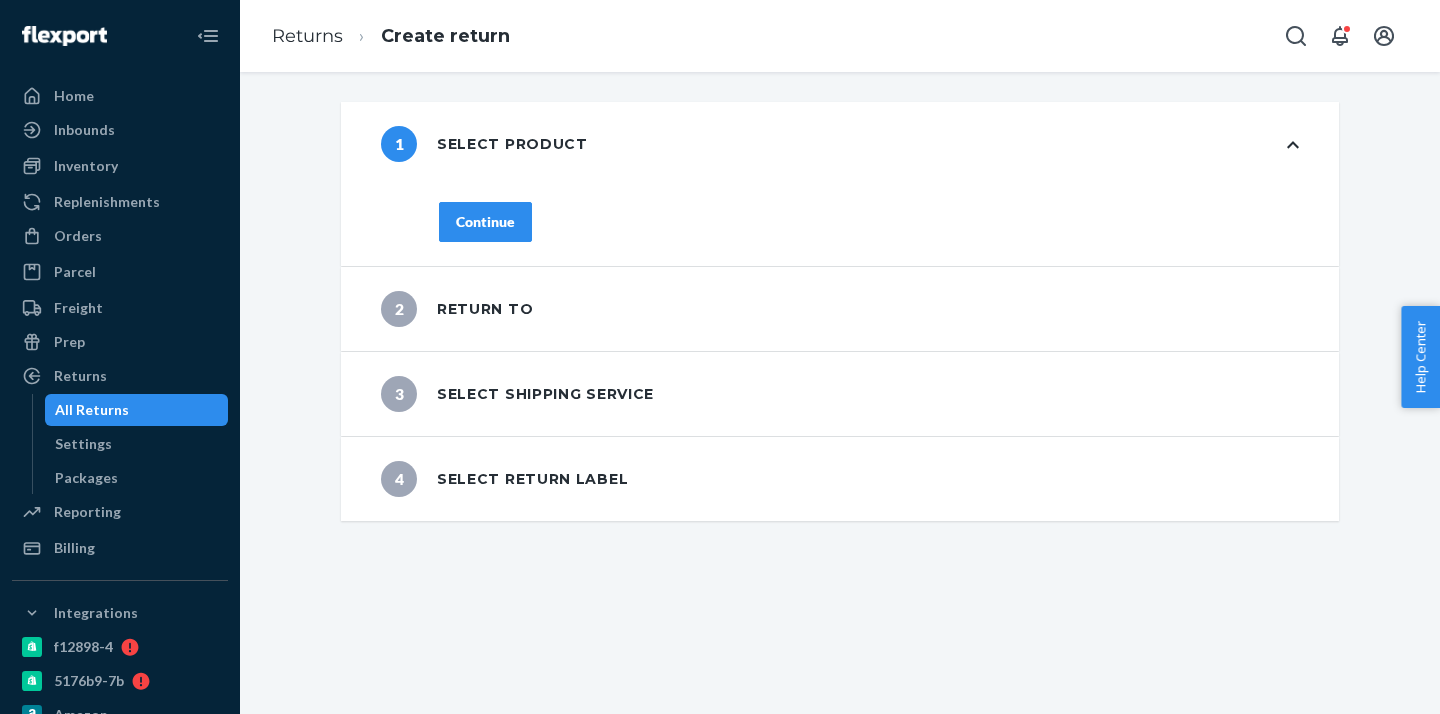 click on "Continue" at bounding box center (485, 222) 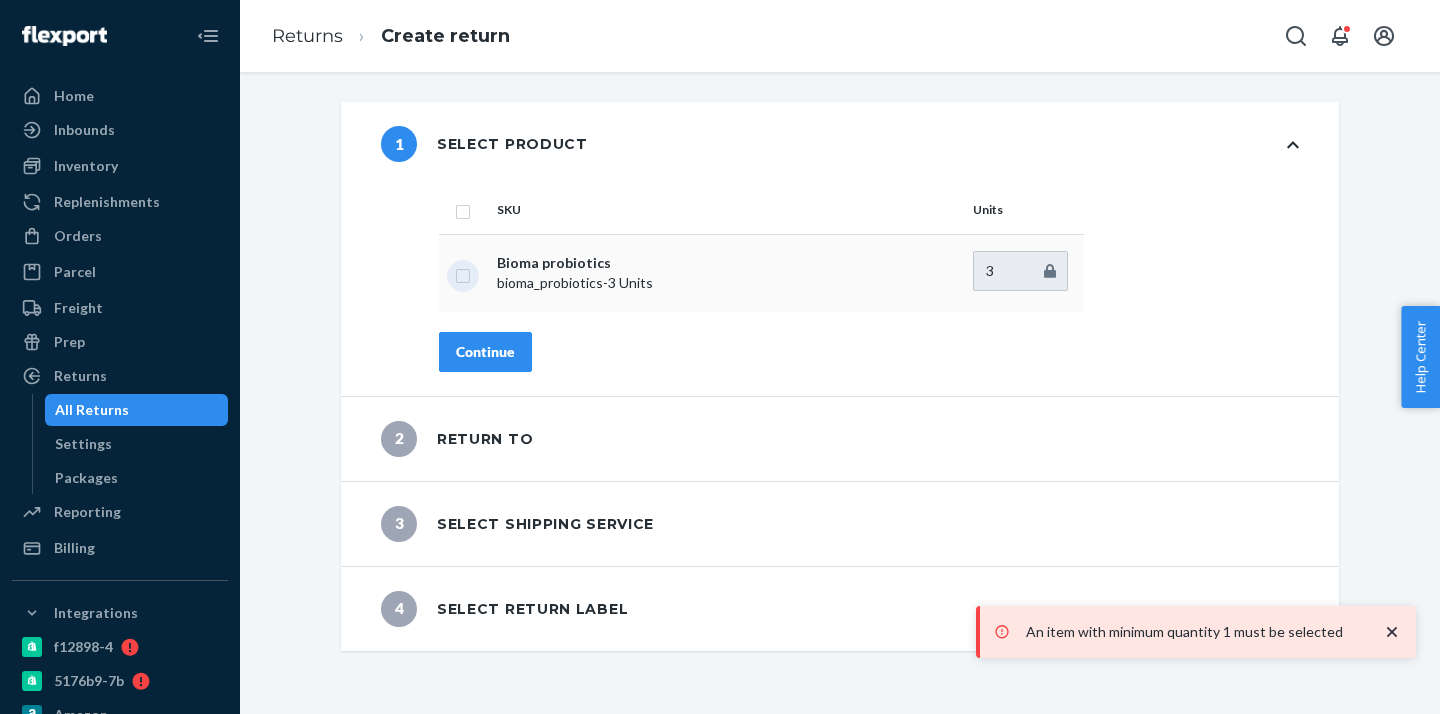 click at bounding box center (463, 273) 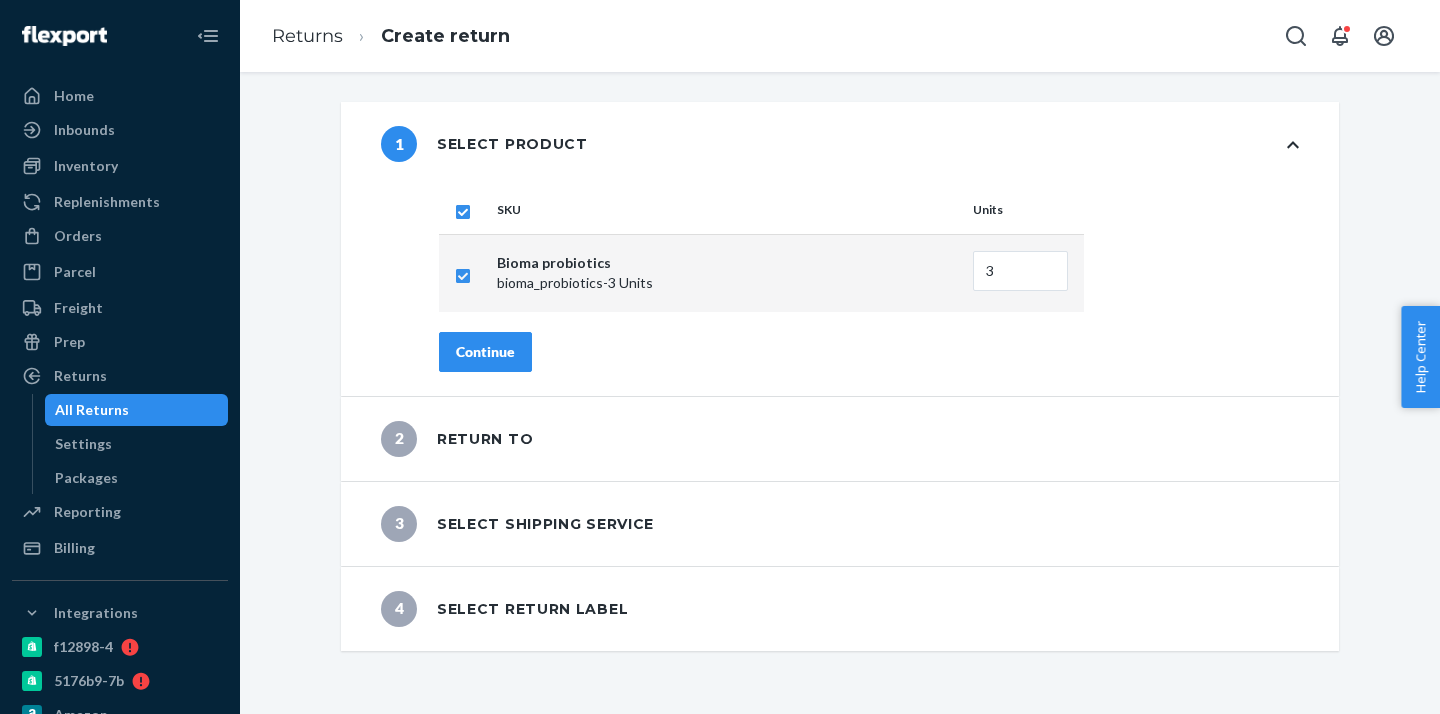 click on "Continue" at bounding box center [485, 352] 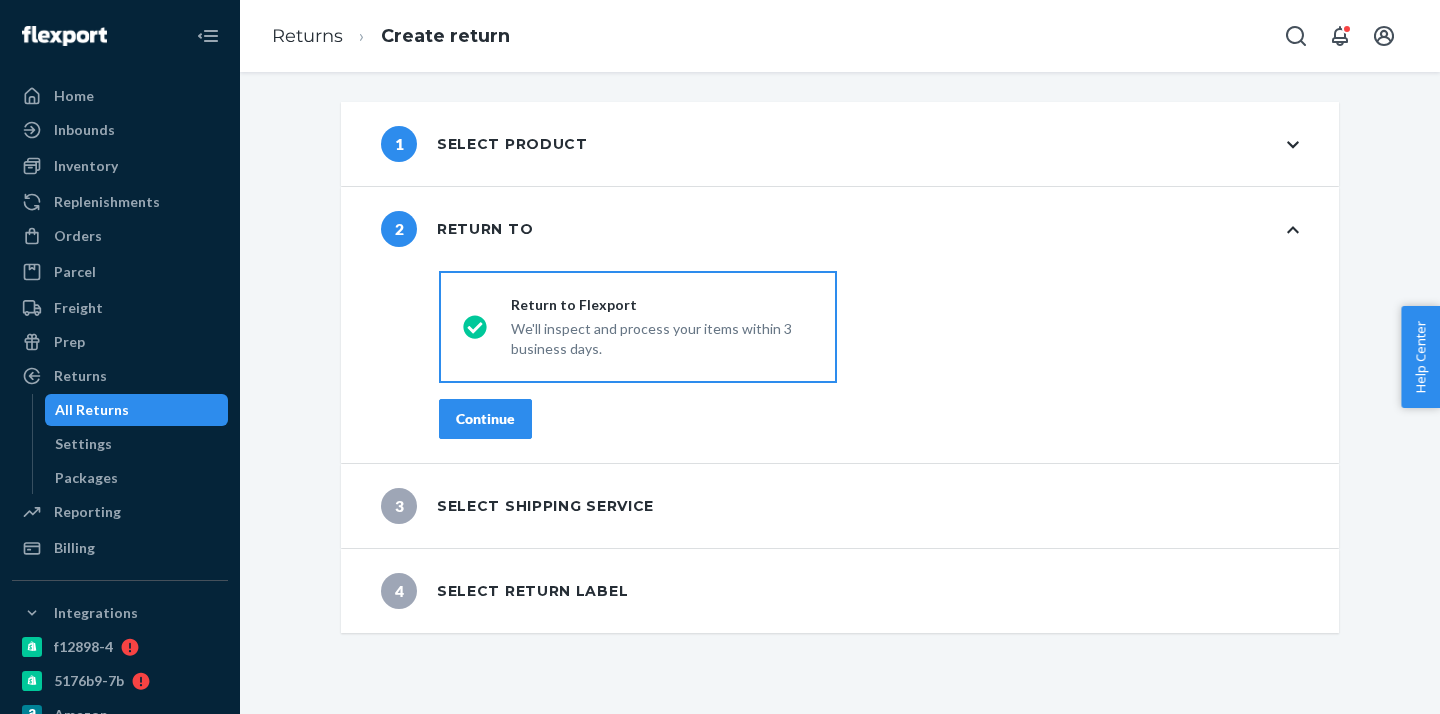 click on "Continue" at bounding box center [485, 419] 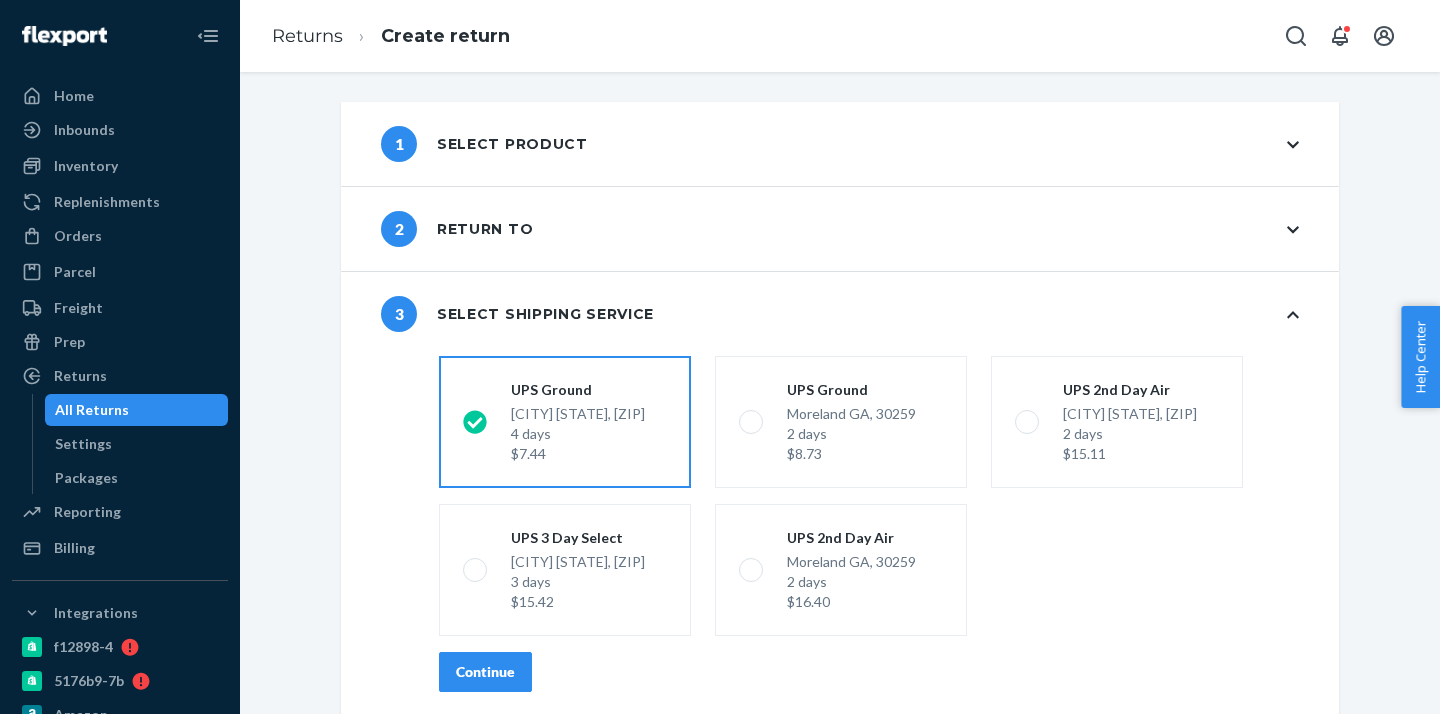 click on "Continue" at bounding box center [485, 672] 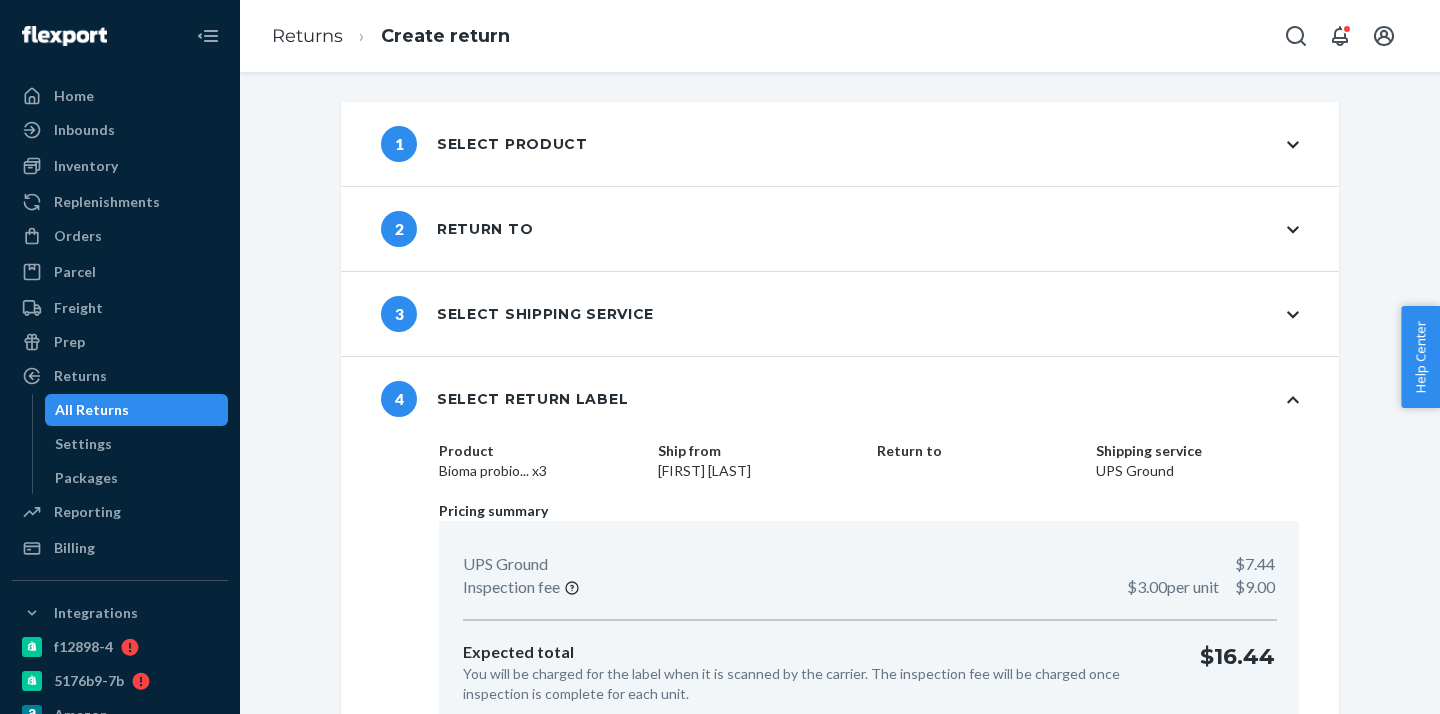 scroll, scrollTop: 101, scrollLeft: 0, axis: vertical 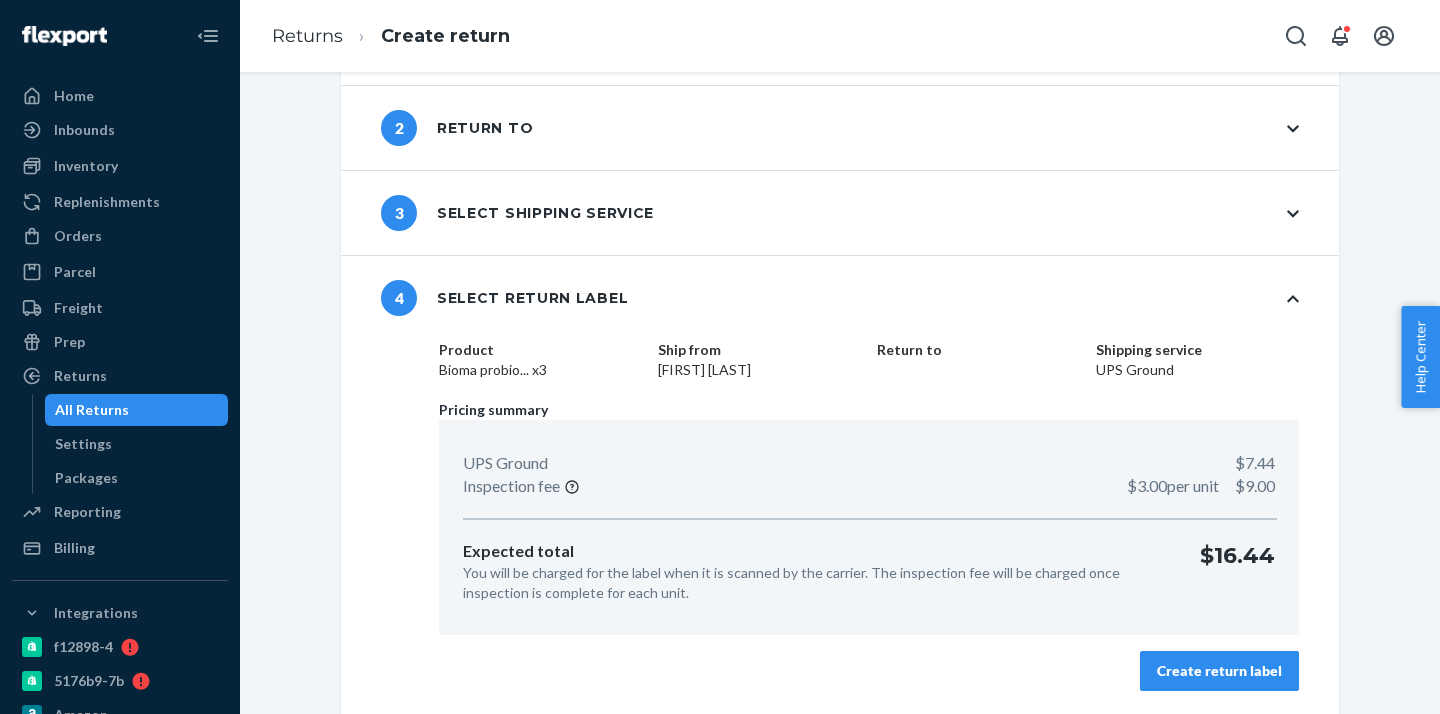 click on "Create return label" at bounding box center [1219, 671] 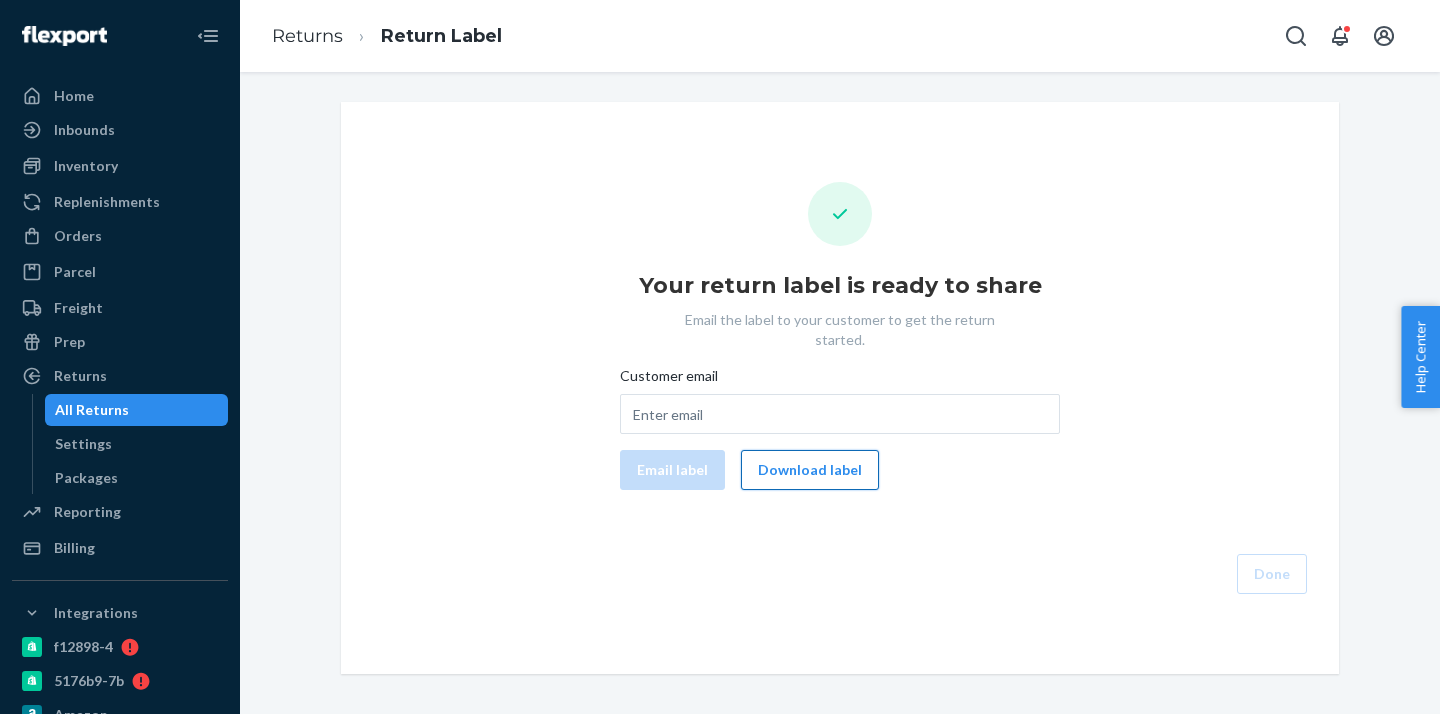 click on "Download label" at bounding box center (810, 470) 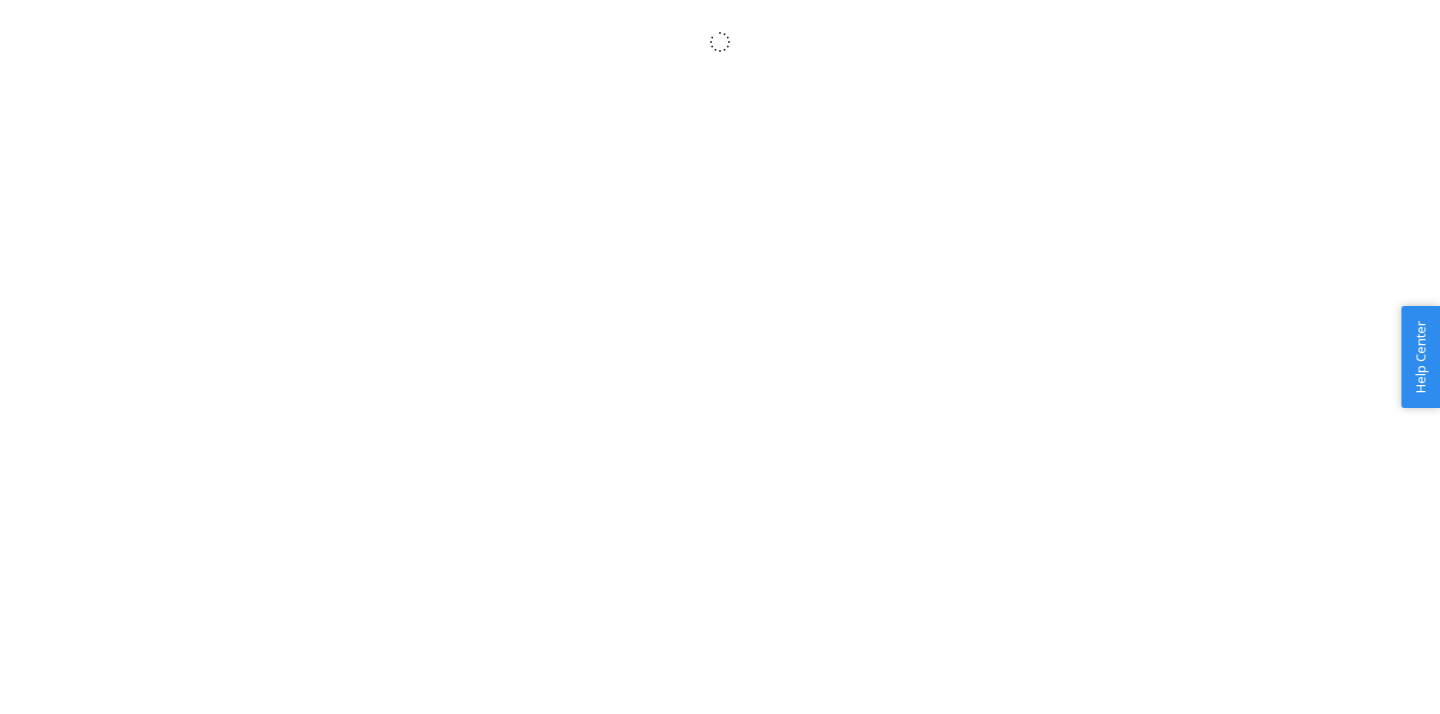 scroll, scrollTop: 0, scrollLeft: 0, axis: both 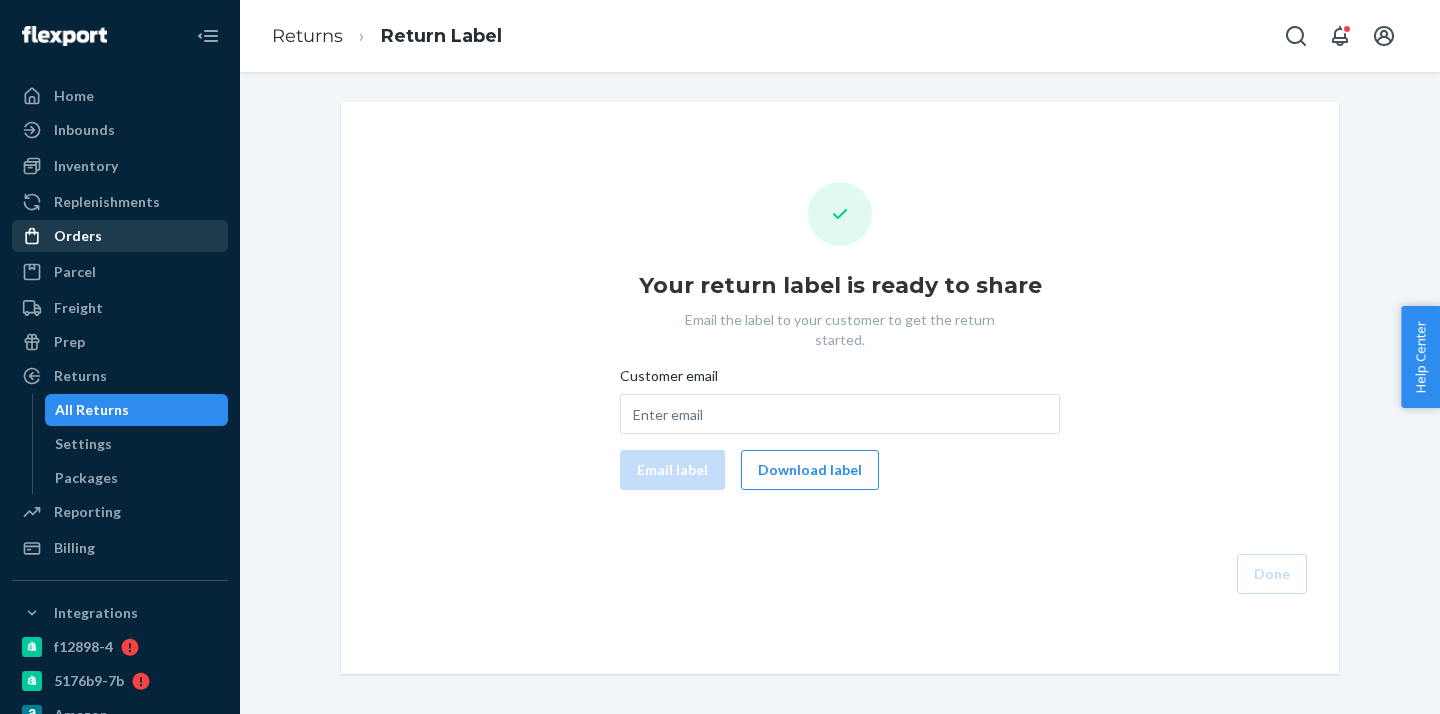 click on "Orders" at bounding box center (120, 236) 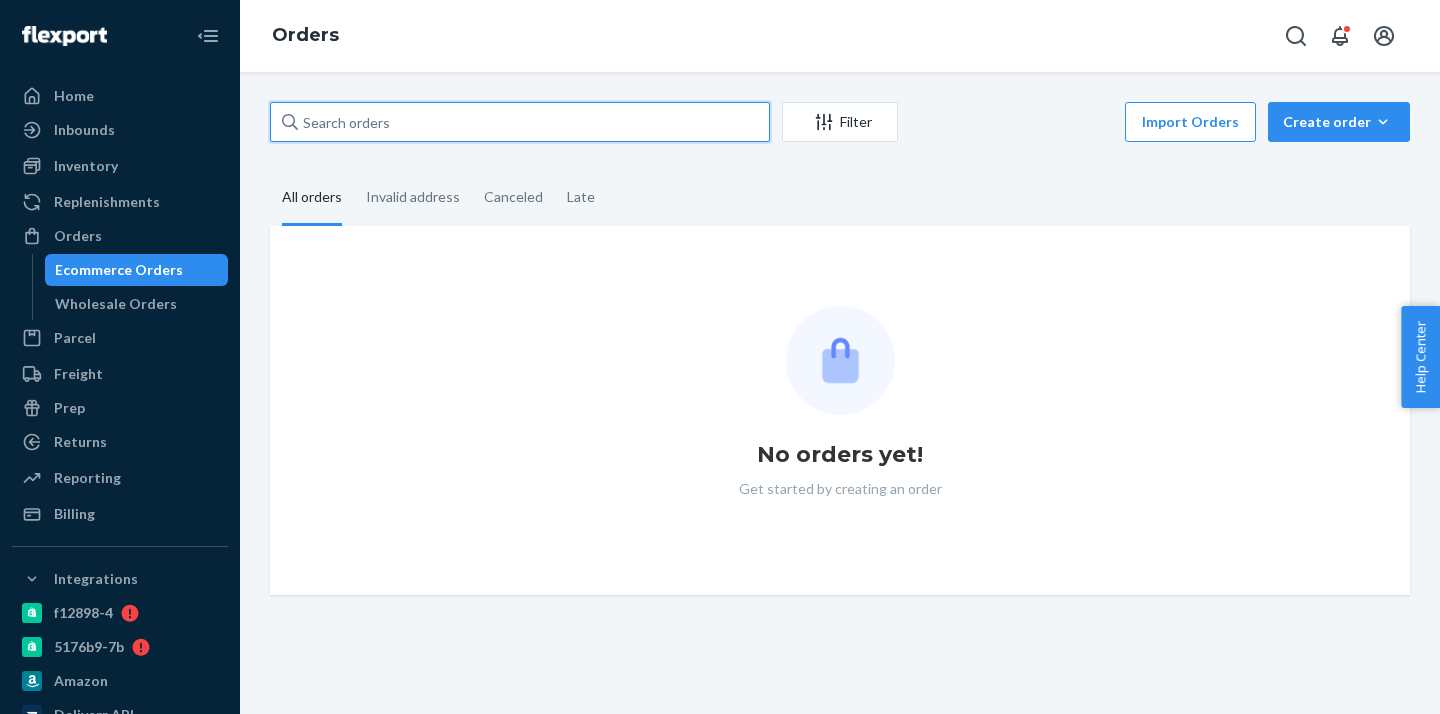 click at bounding box center [520, 122] 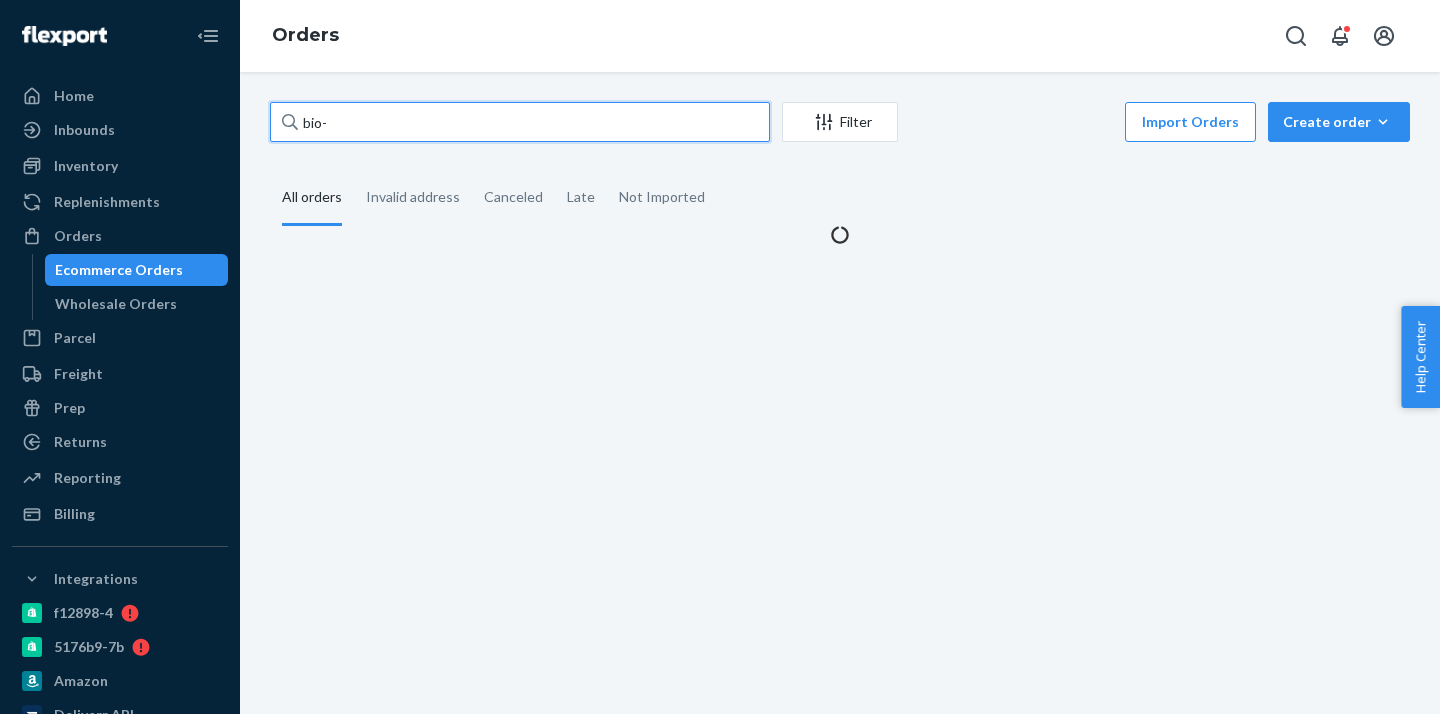 paste on "2292113" 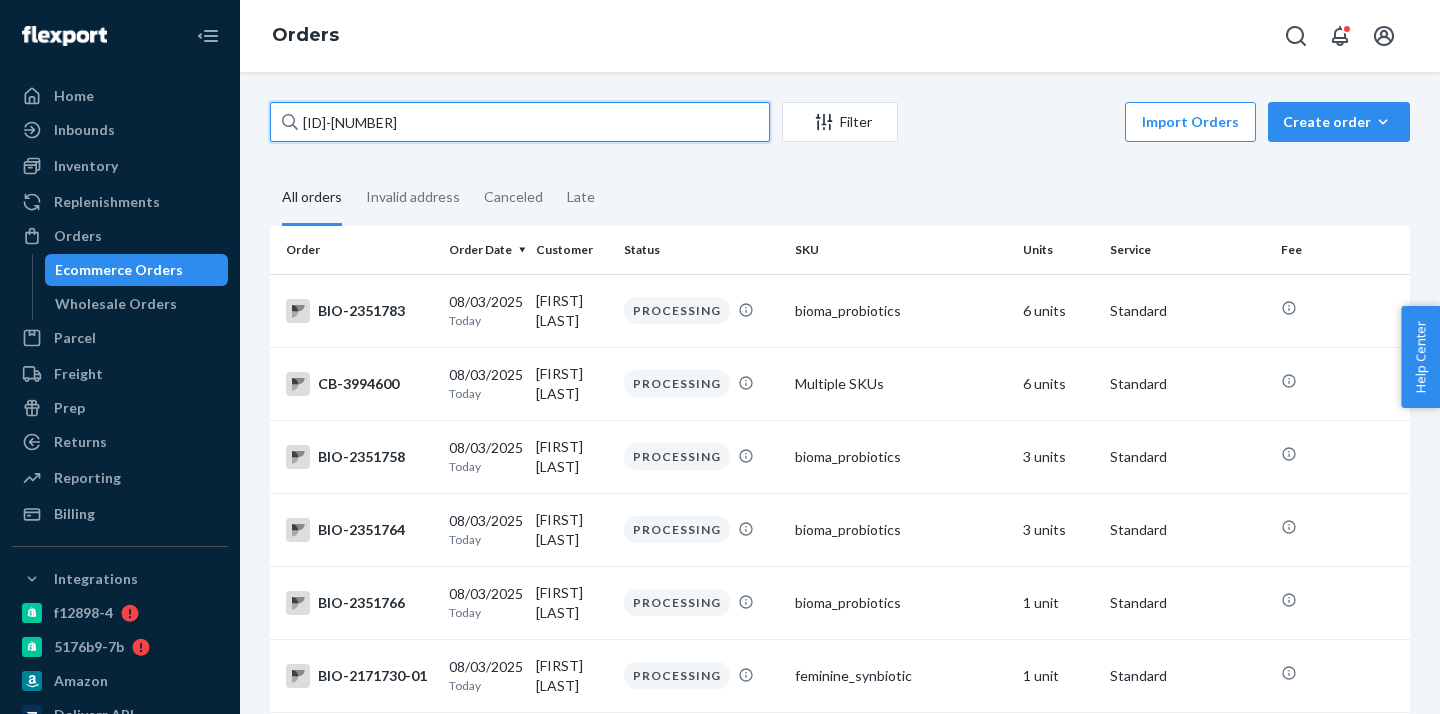 type on "bio-2292113" 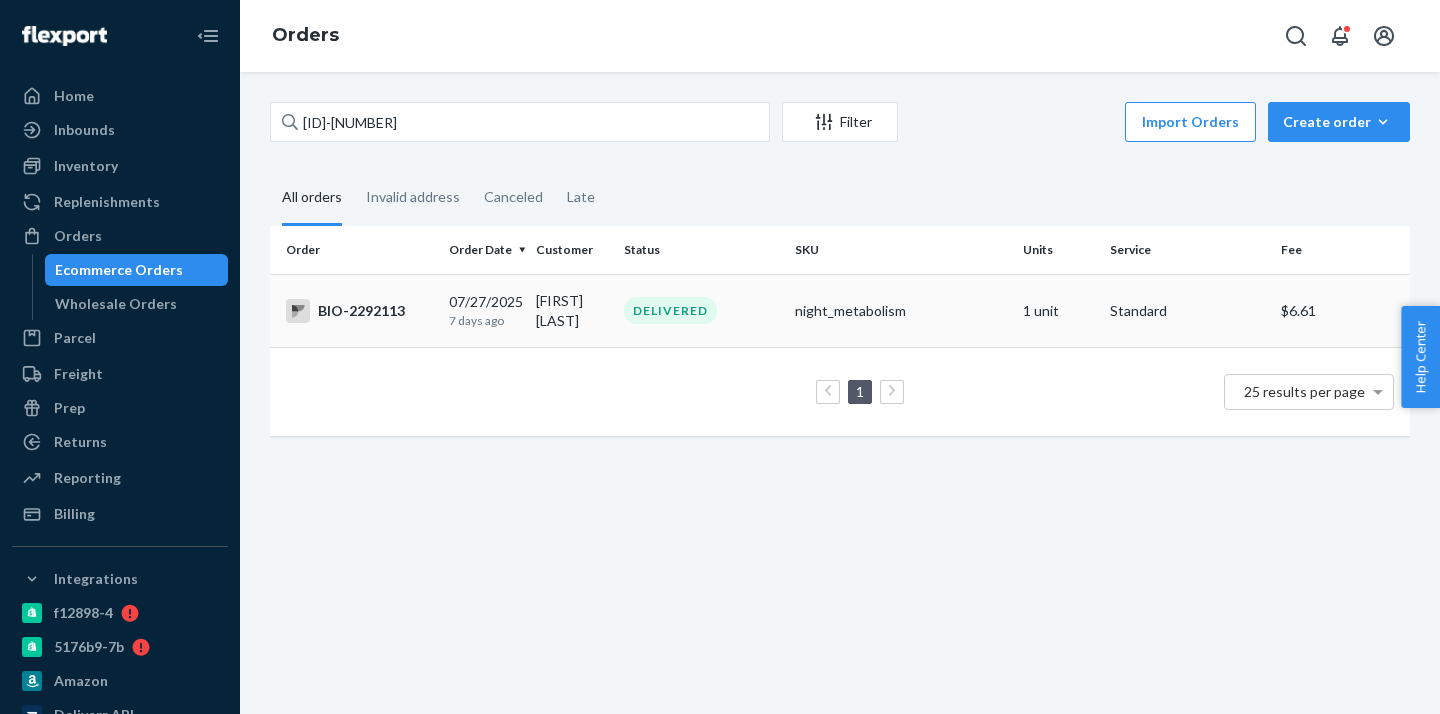 click on "[FIRST] [LAST]" at bounding box center (571, 310) 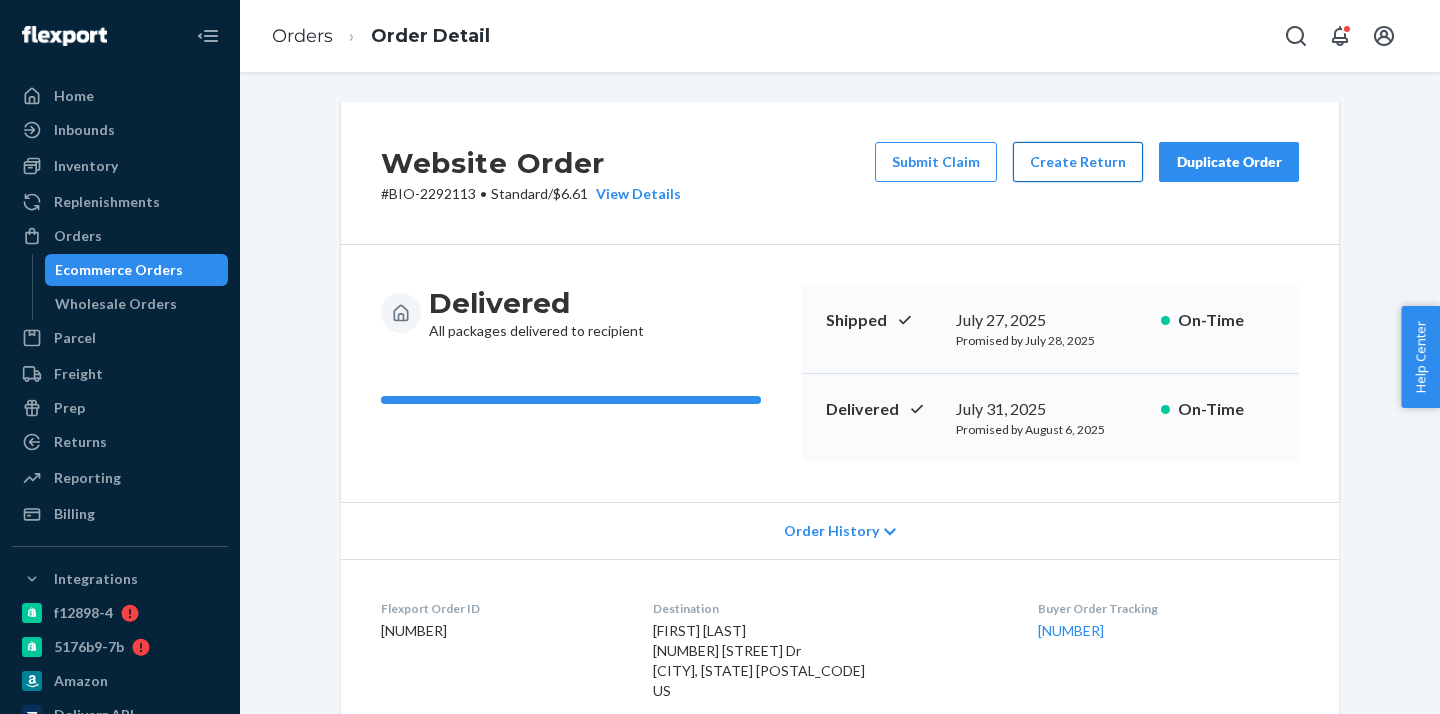 click on "Create Return" at bounding box center (1078, 162) 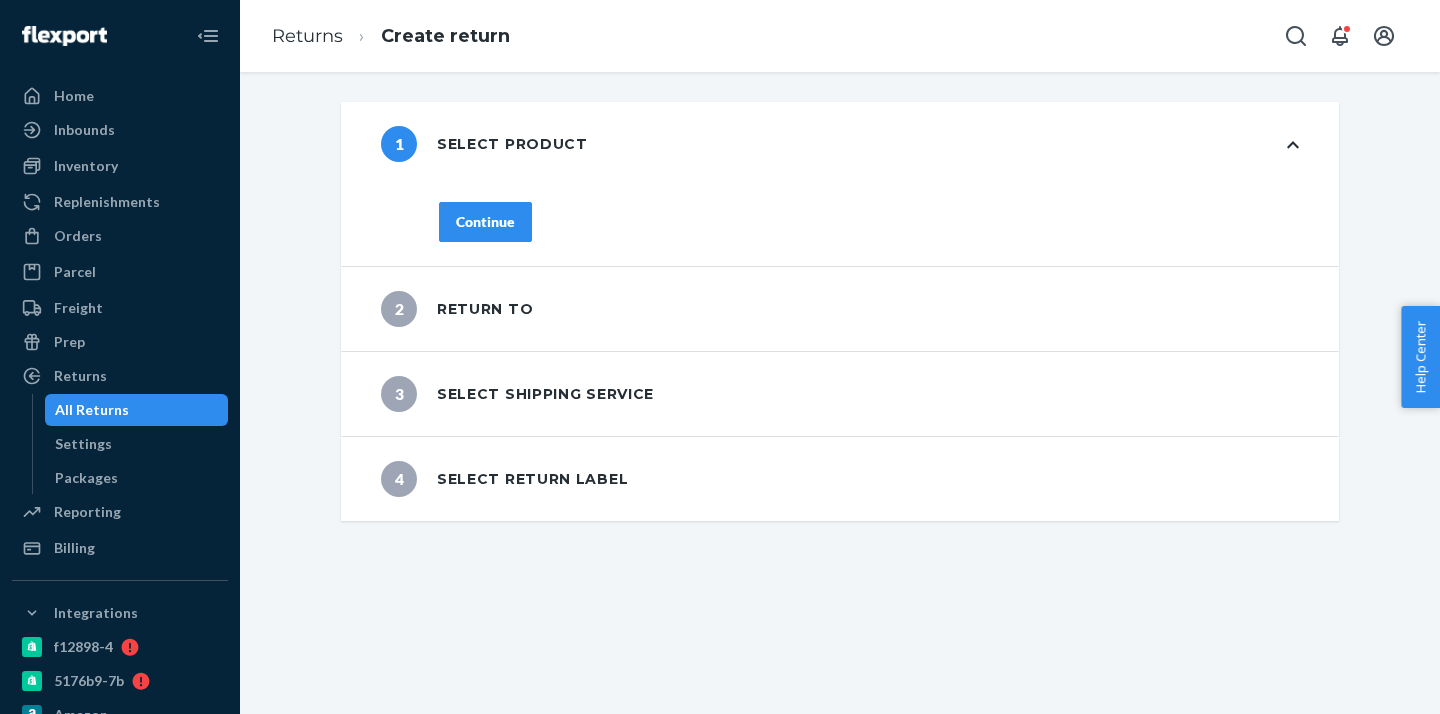 click on "Continue" at bounding box center [485, 222] 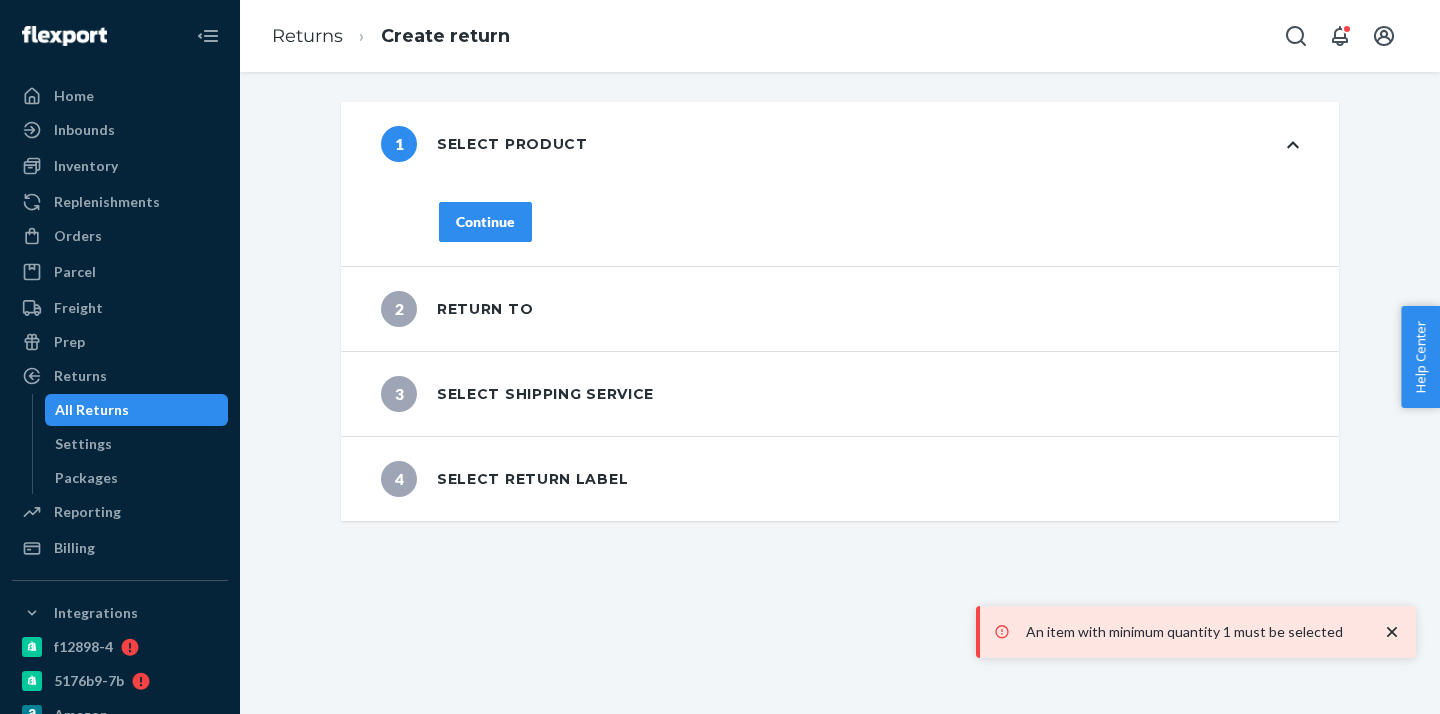 click on "Continue" at bounding box center (869, 234) 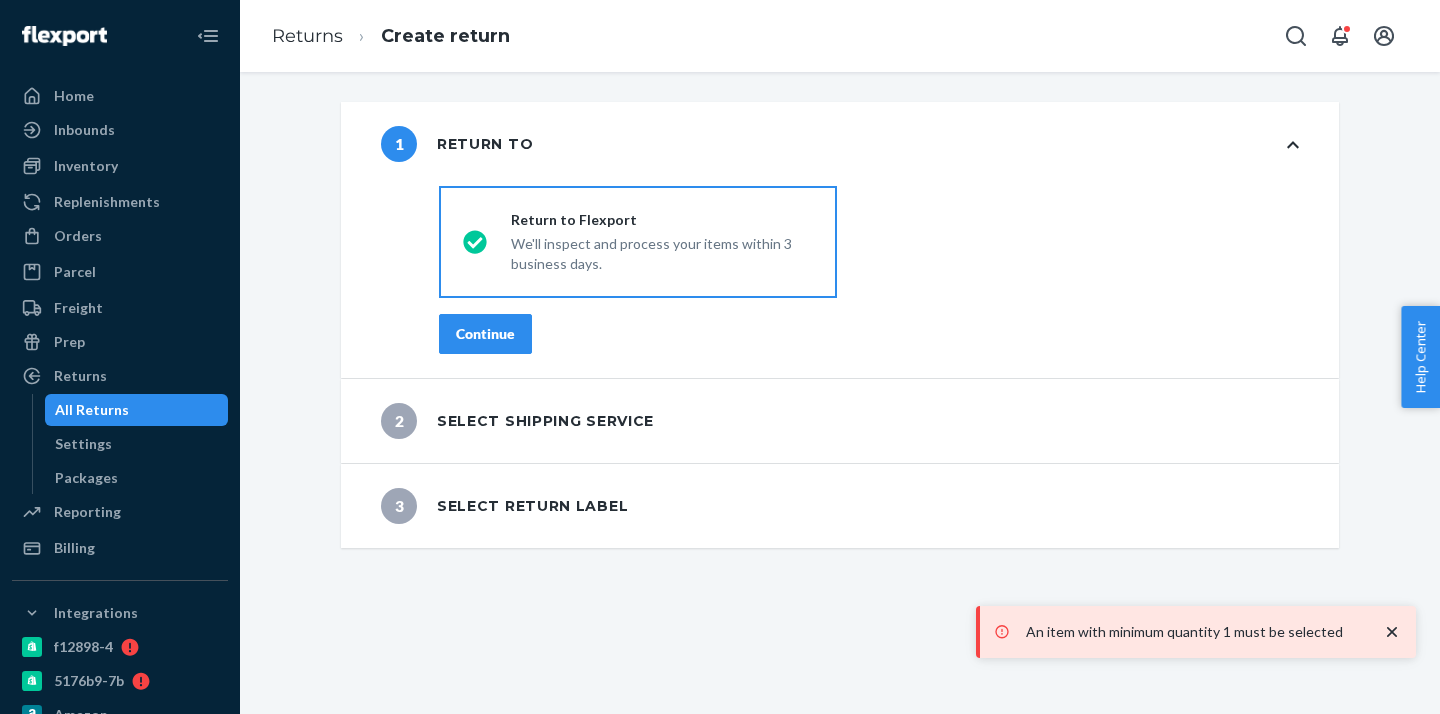click on "Continue" at bounding box center [485, 334] 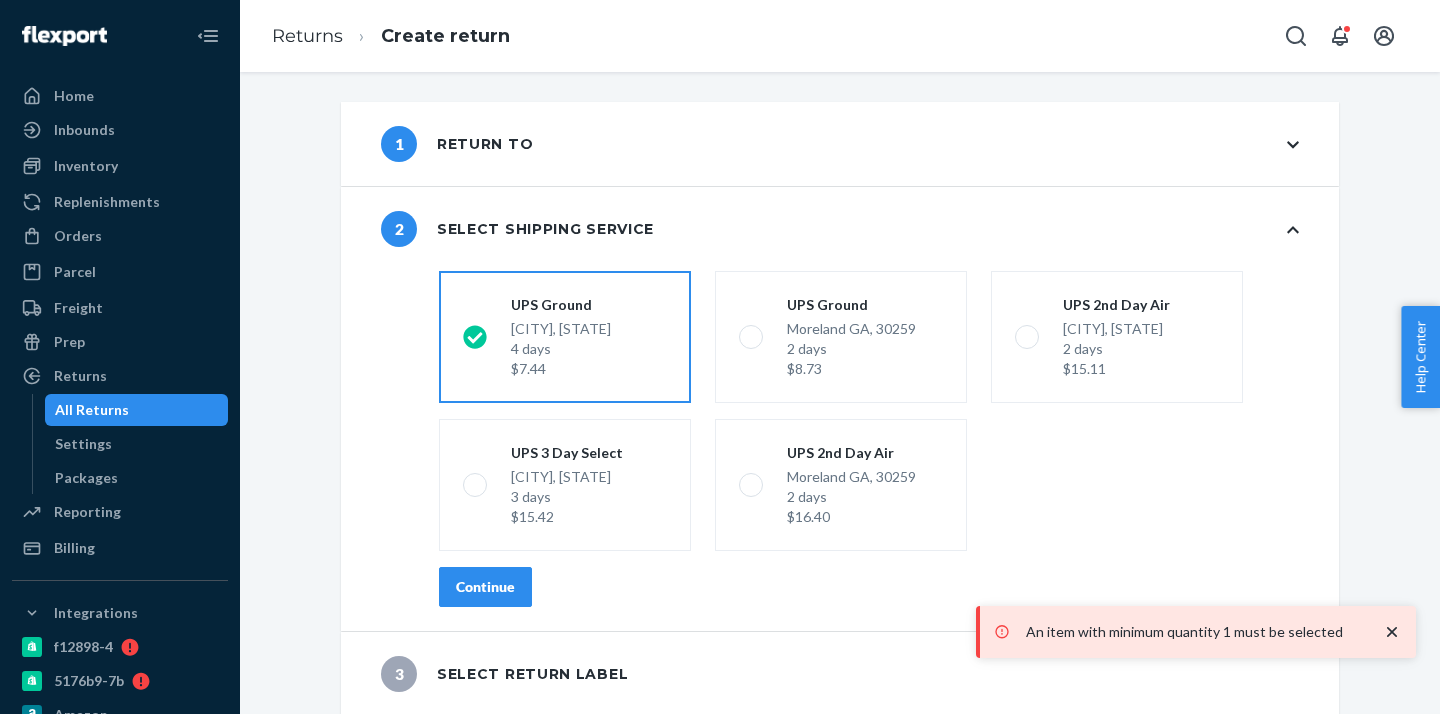 click on "shippingRatesRadioGroup UPS Ground Highland CA, 92346  4 days  $7.44 UPS Ground Moreland GA, 30259  2 days  $8.73 UPS 2nd Day Air Highland CA, 92346  2 days  $15.11 UPS 3 Day Select Highland CA, 92346  3 days  $15.42 UPS 2nd Day Air Moreland GA, 30259  2 days  $16.40 Continue" at bounding box center (869, 447) 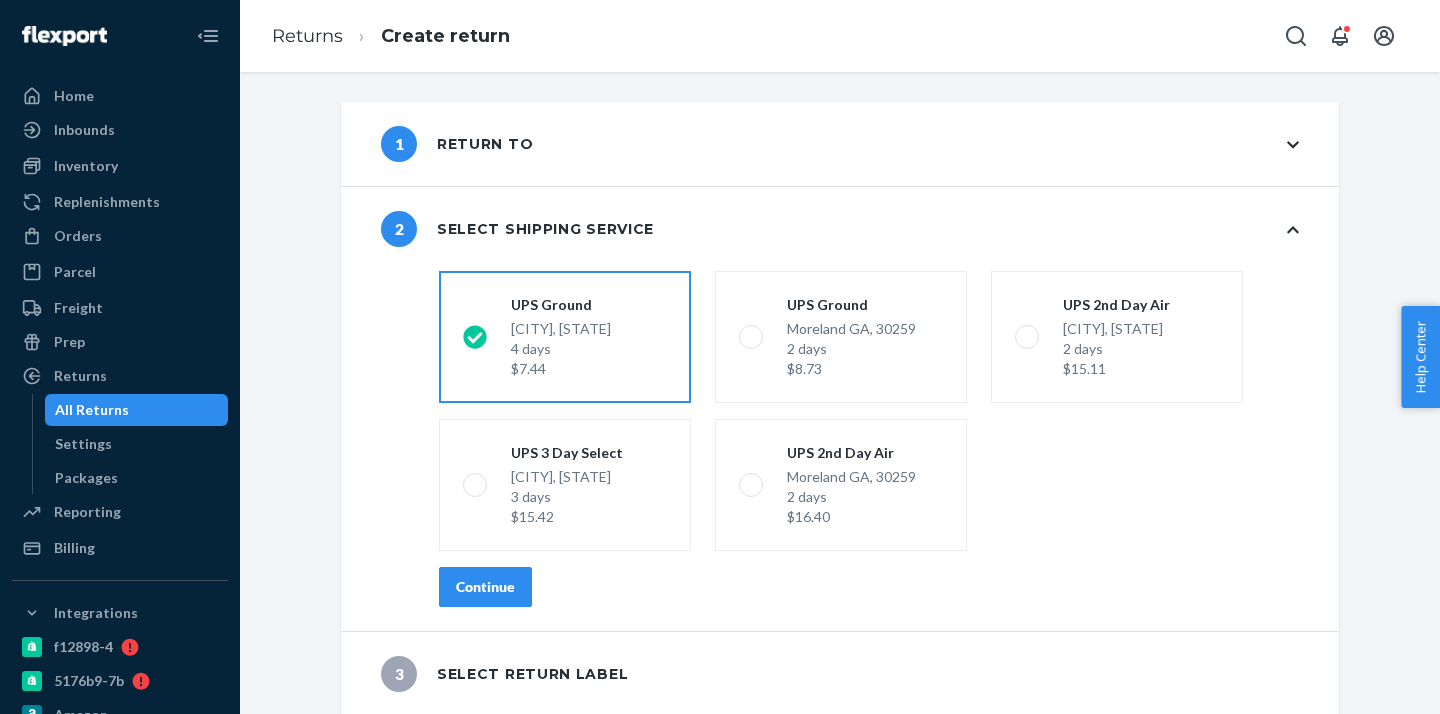 click on "Continue" at bounding box center (485, 587) 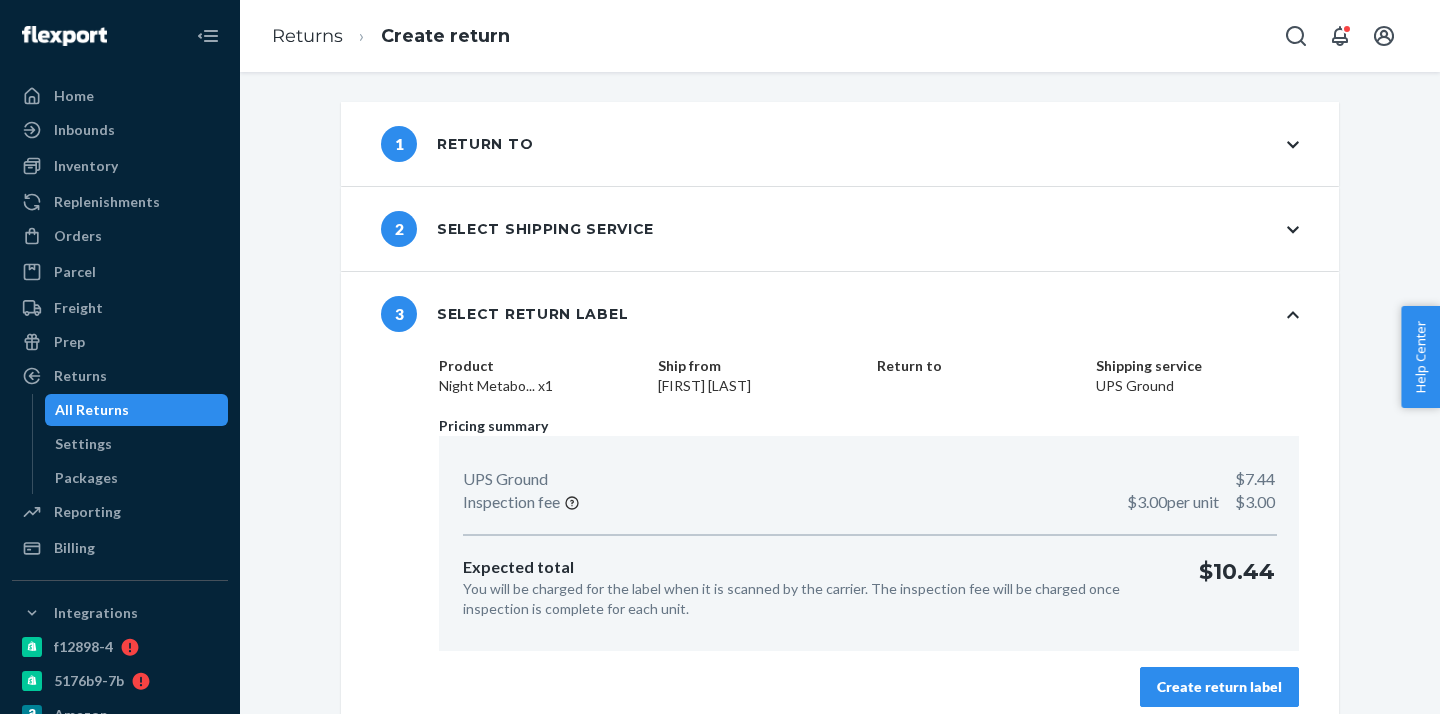 click on "Create return label" at bounding box center [1219, 687] 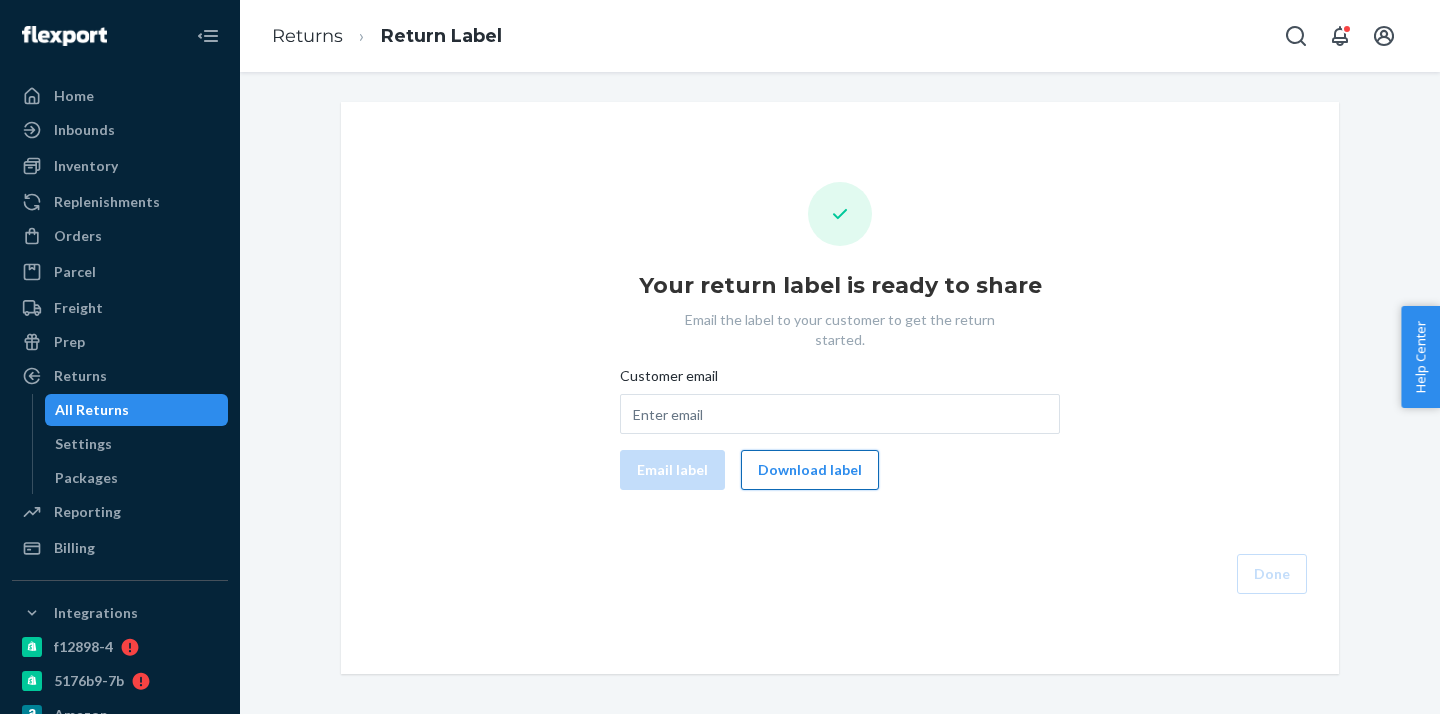 click on "Download label" at bounding box center (810, 470) 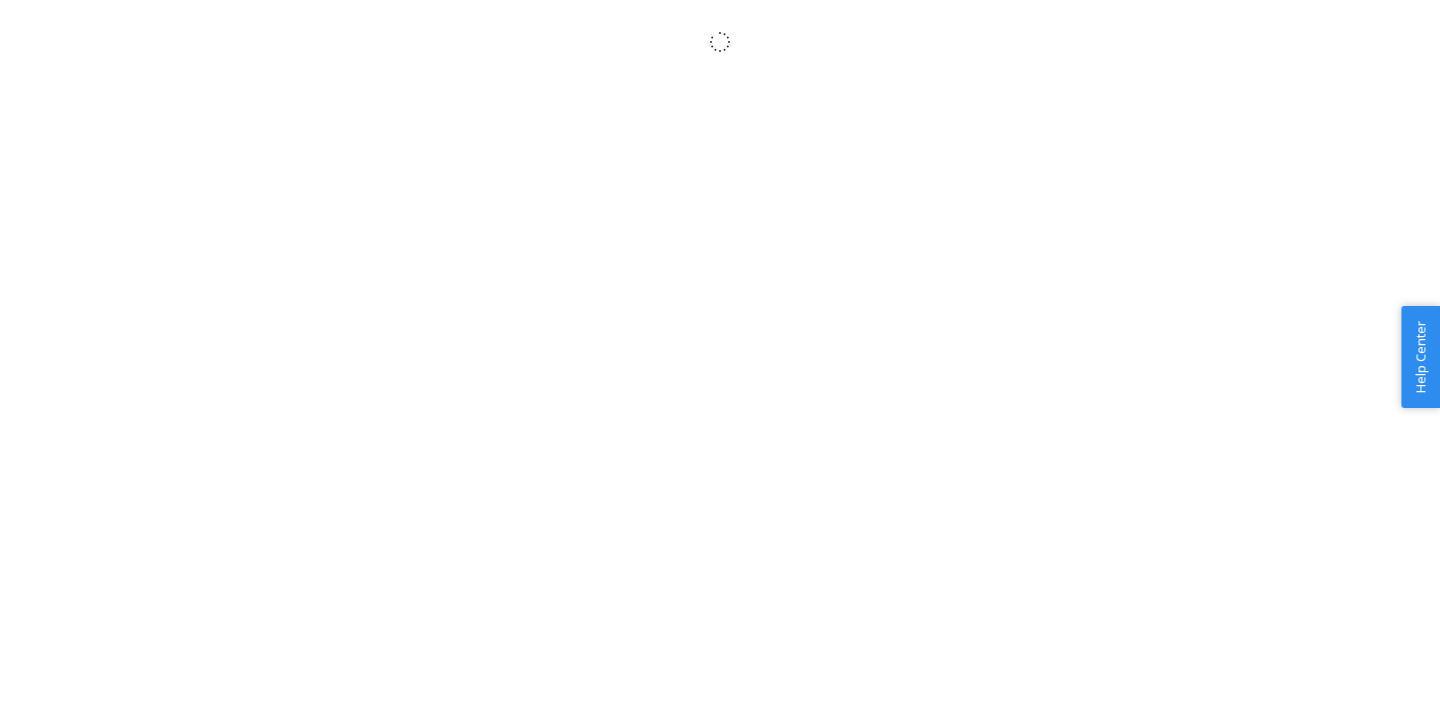 scroll, scrollTop: 0, scrollLeft: 0, axis: both 